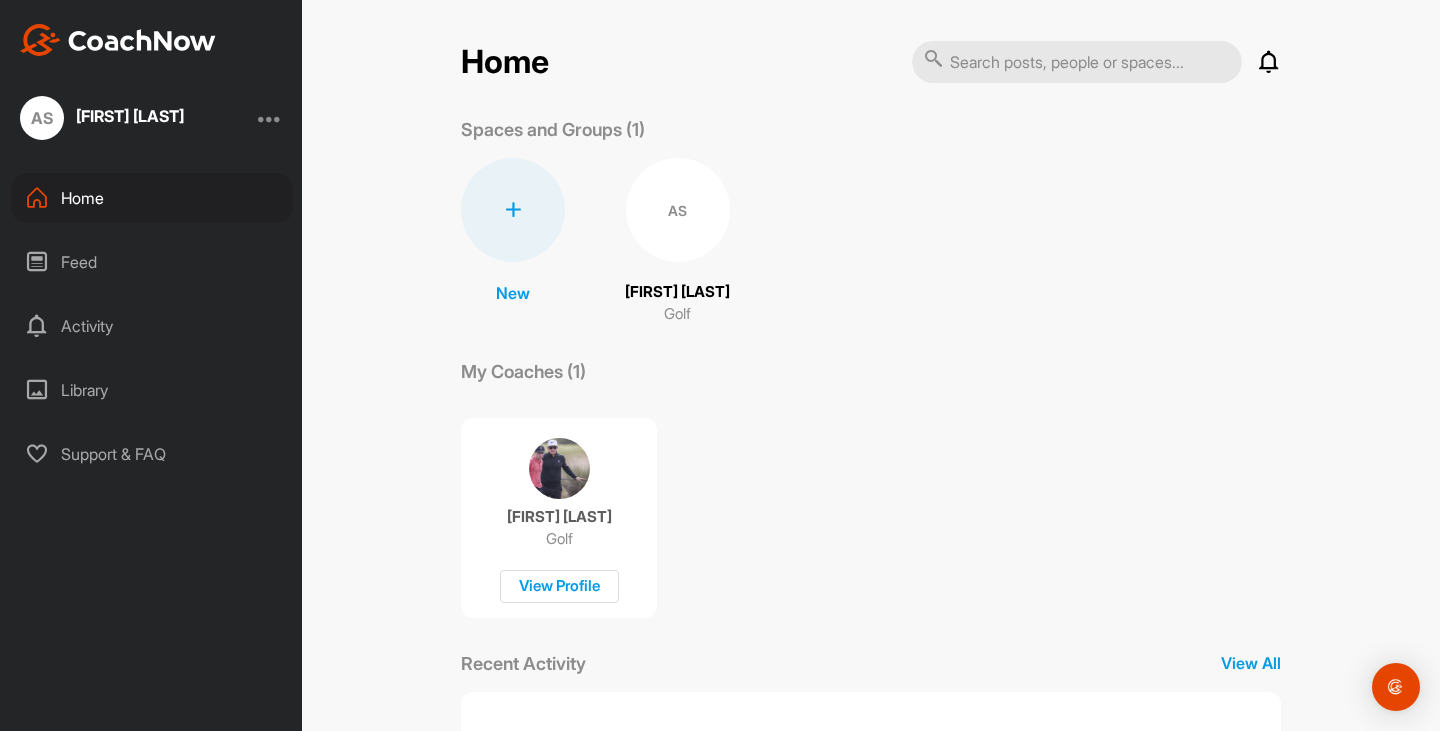 scroll, scrollTop: 0, scrollLeft: 0, axis: both 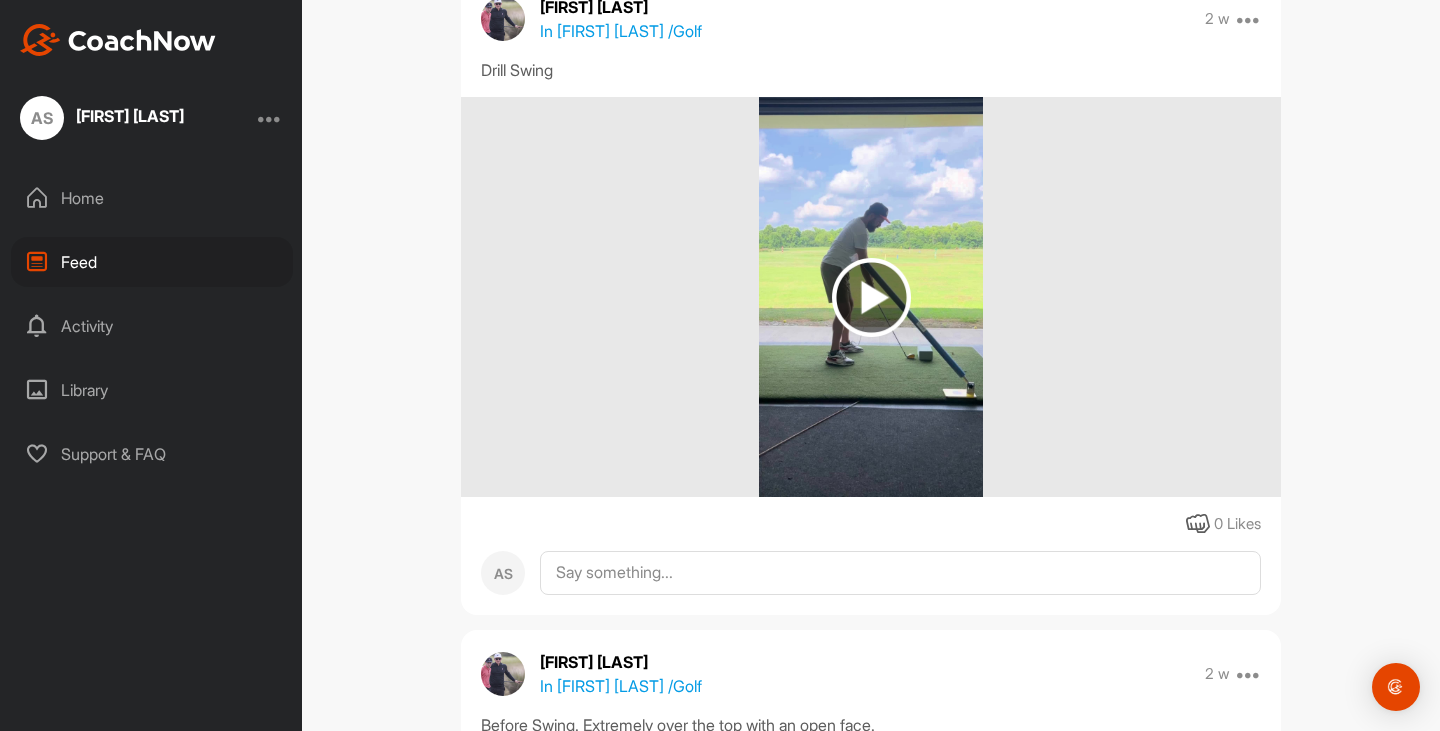 click at bounding box center (871, 297) 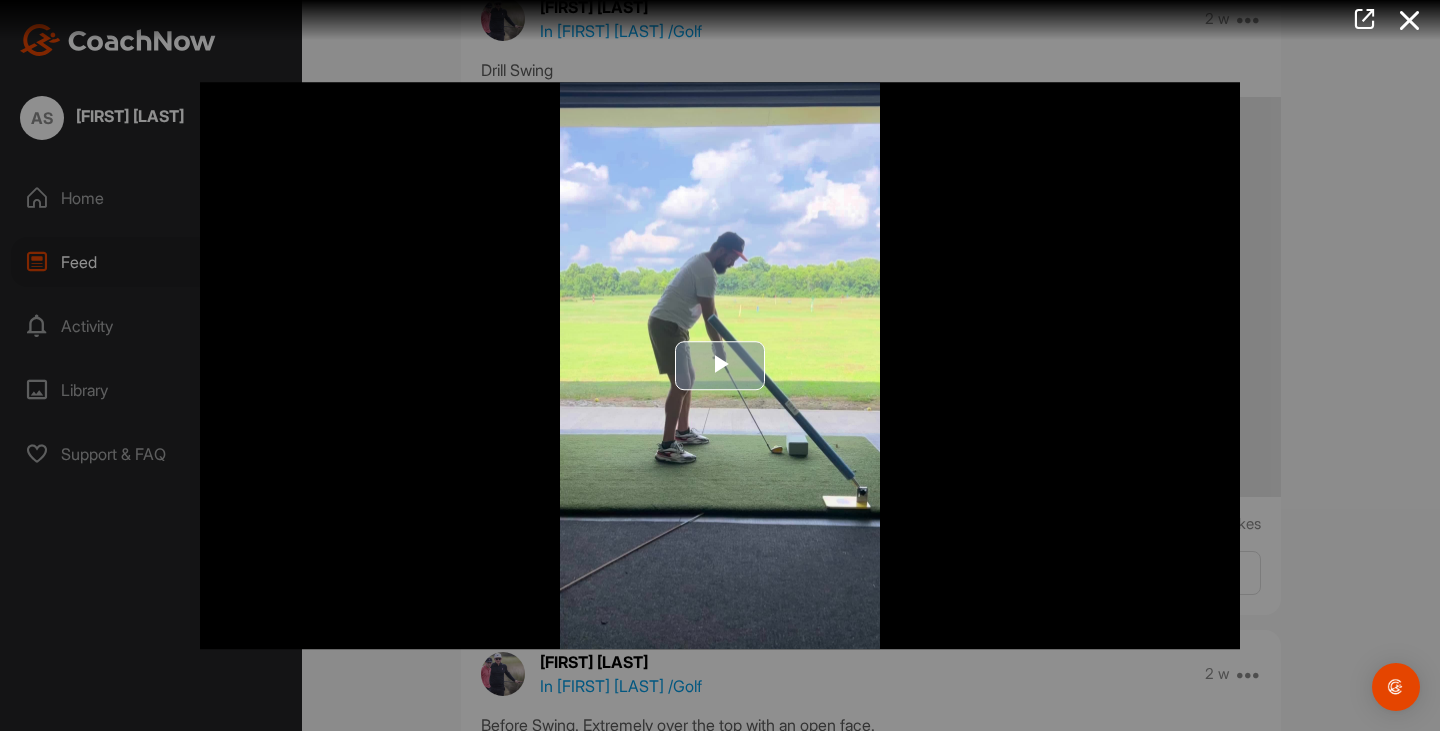 click at bounding box center (720, 366) 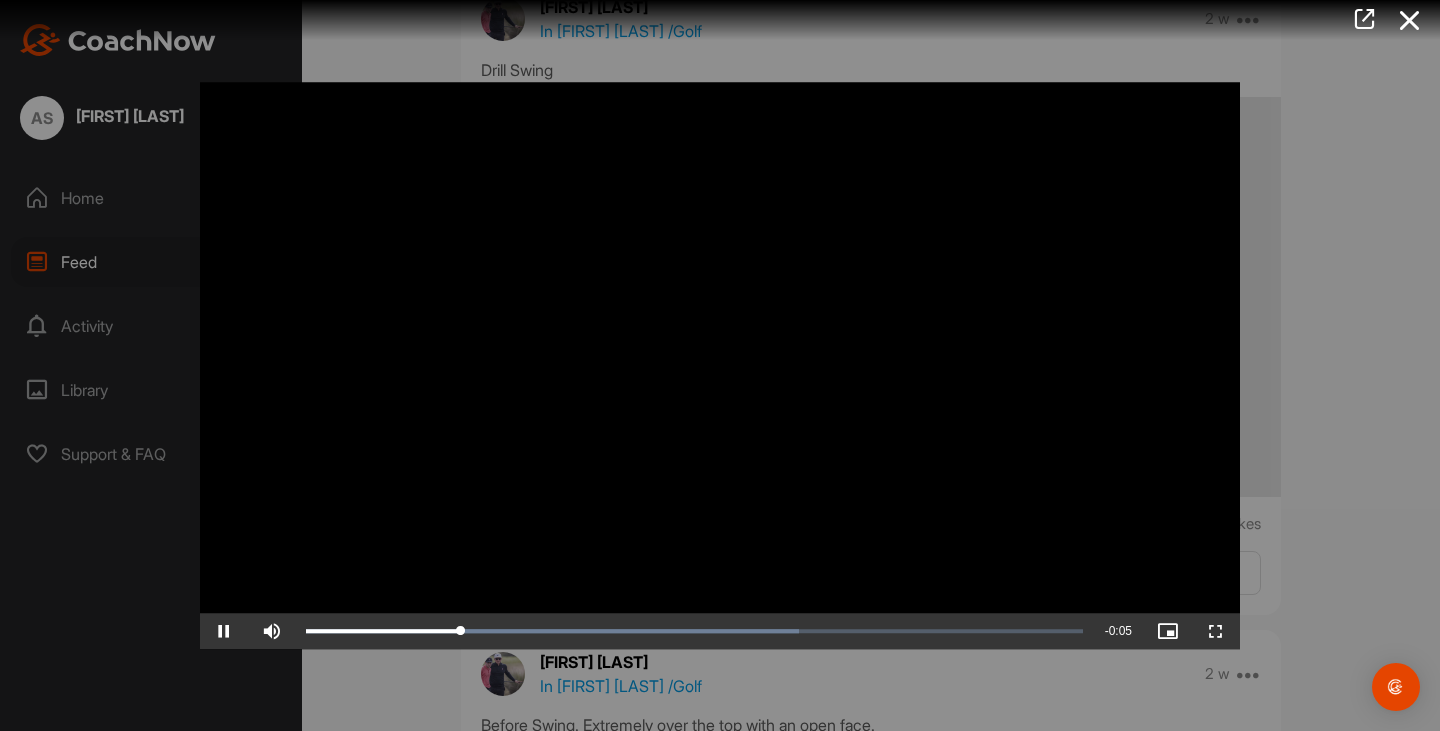 click at bounding box center (720, 366) 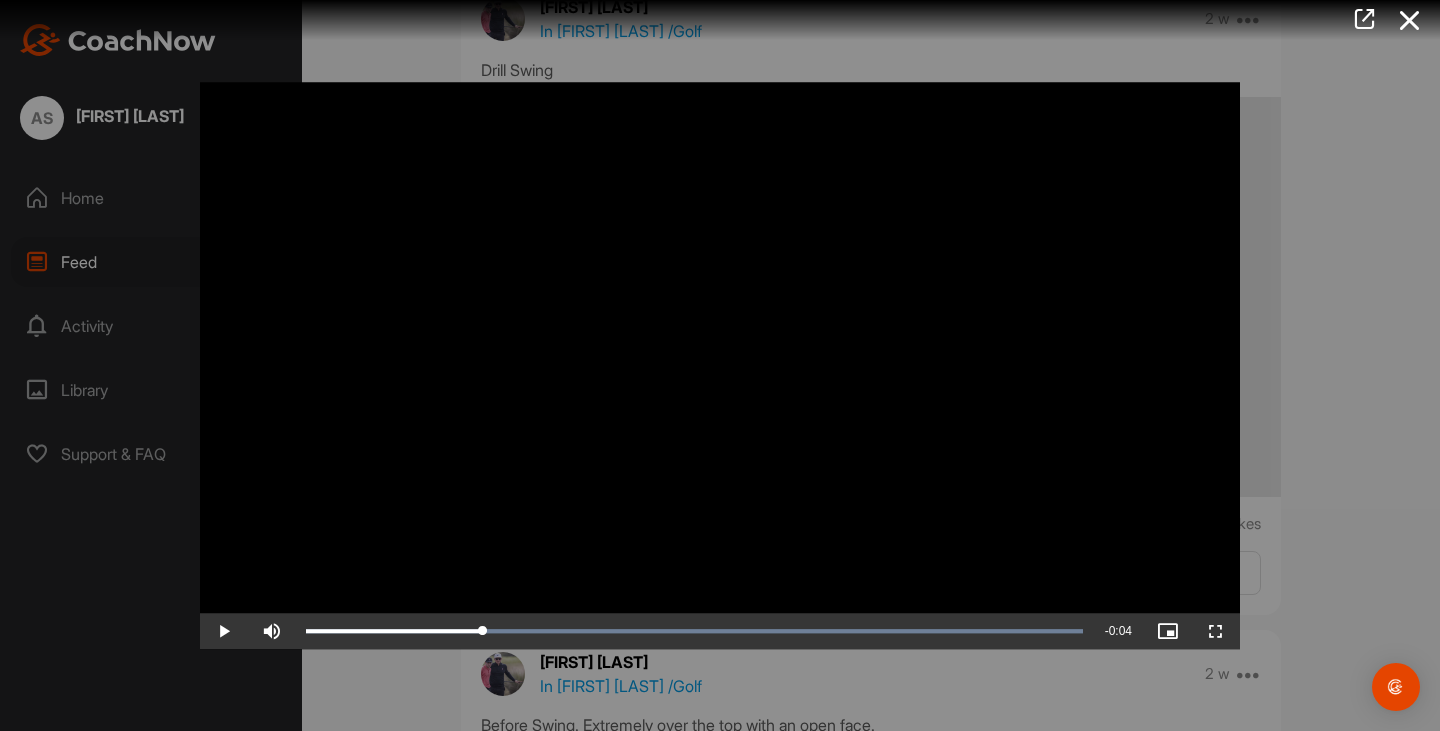 click at bounding box center [720, 366] 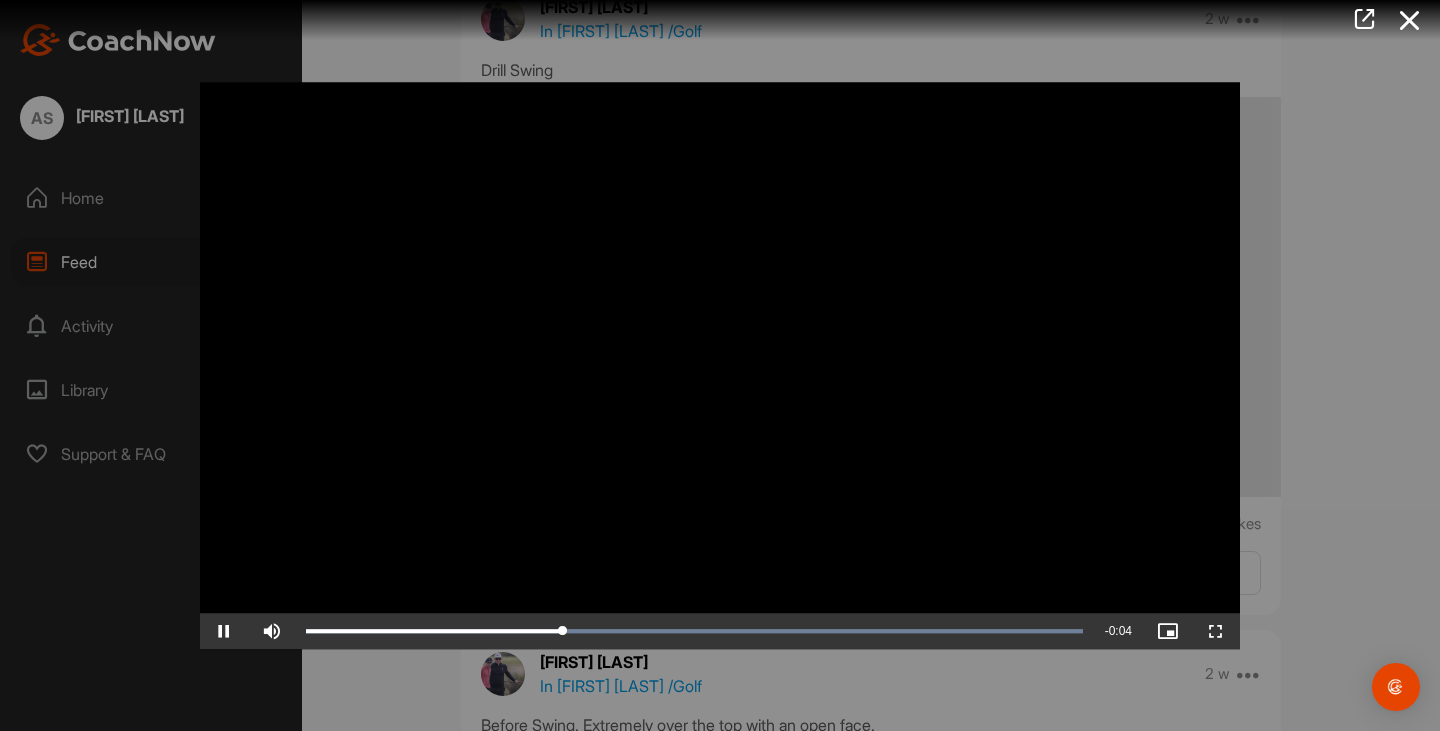 click at bounding box center [720, 366] 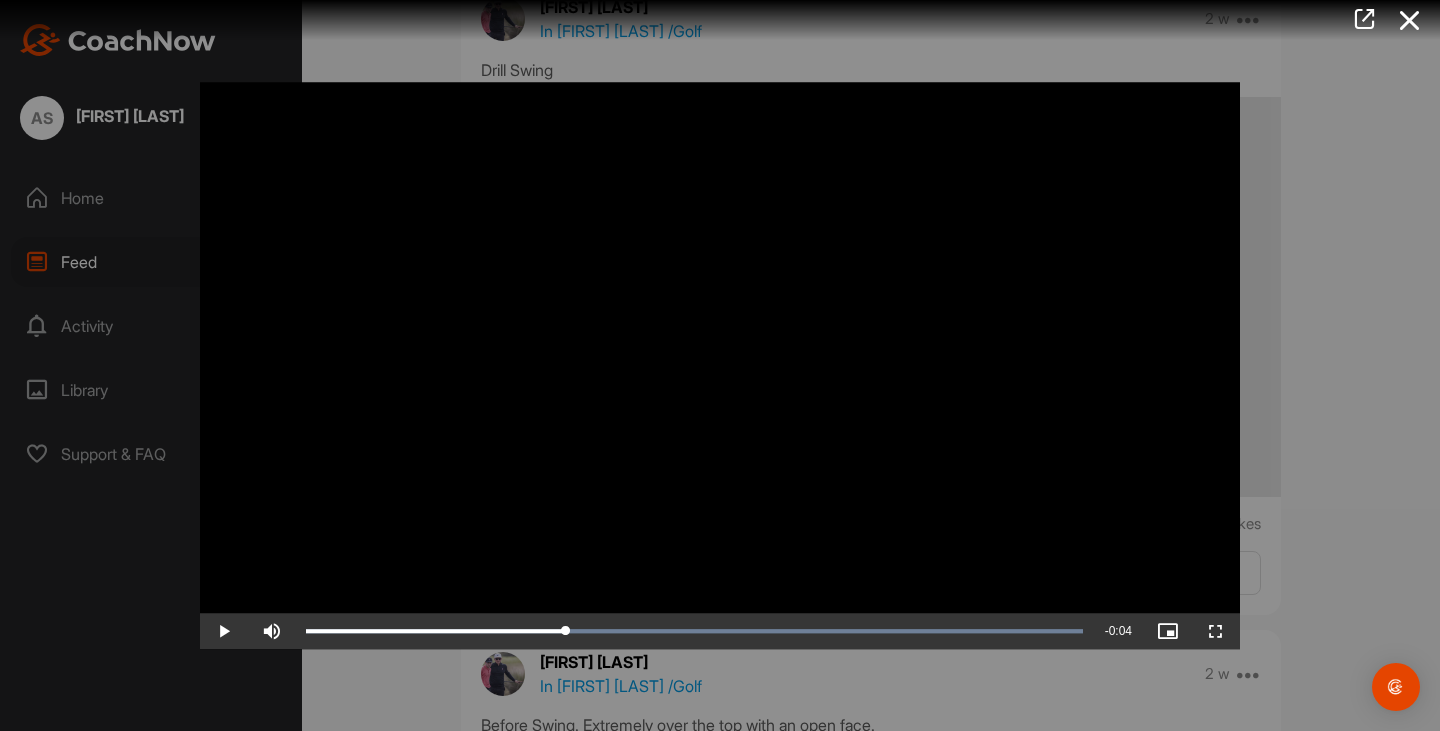 click at bounding box center [720, 366] 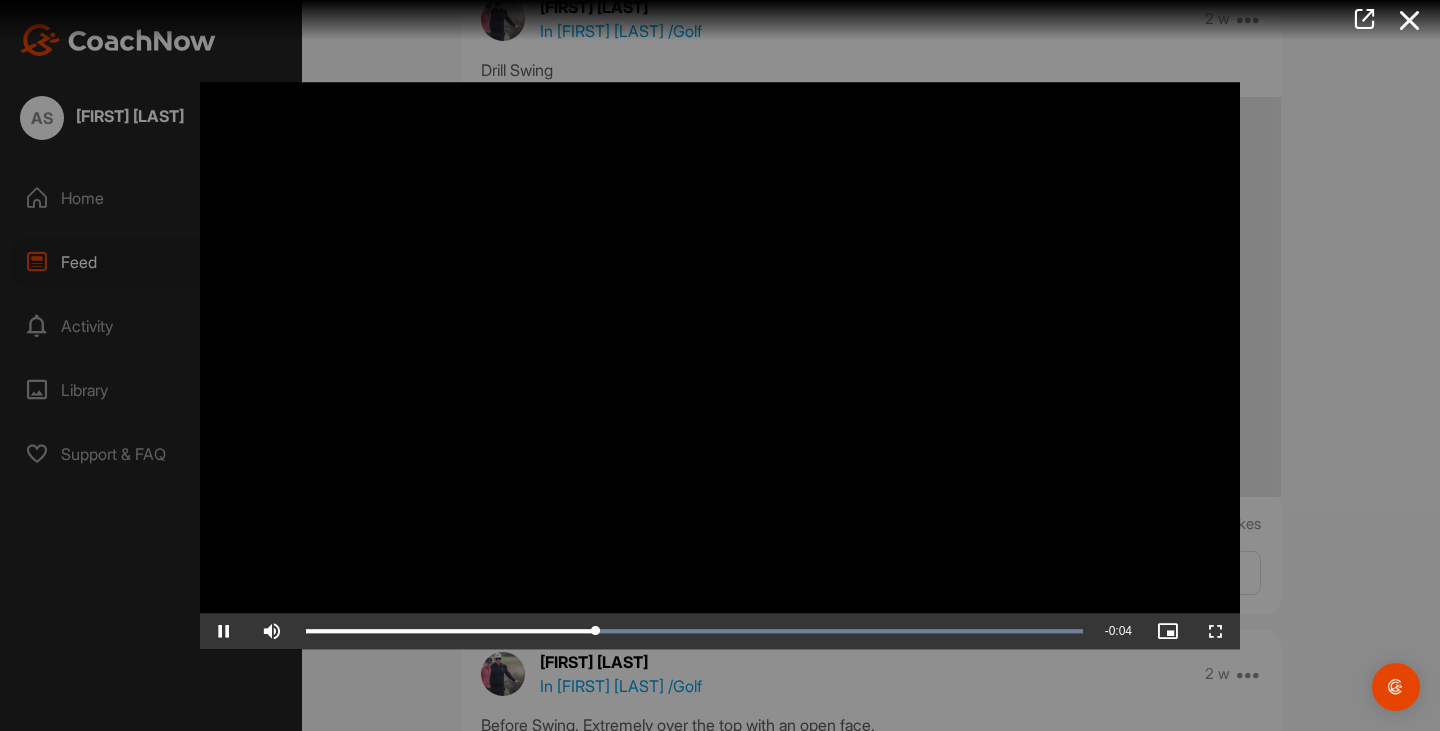 click at bounding box center (720, 366) 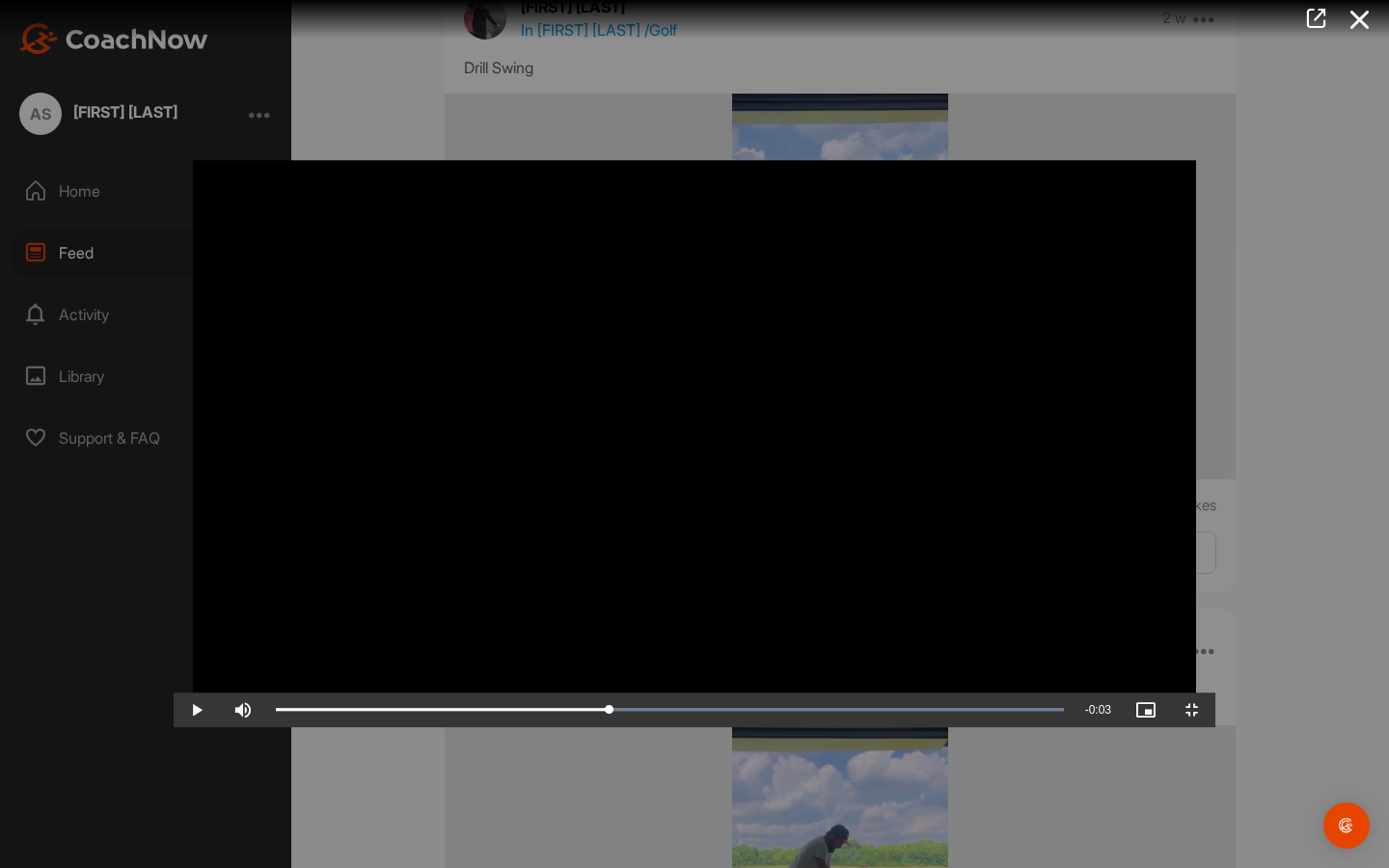 click at bounding box center (694, 434) 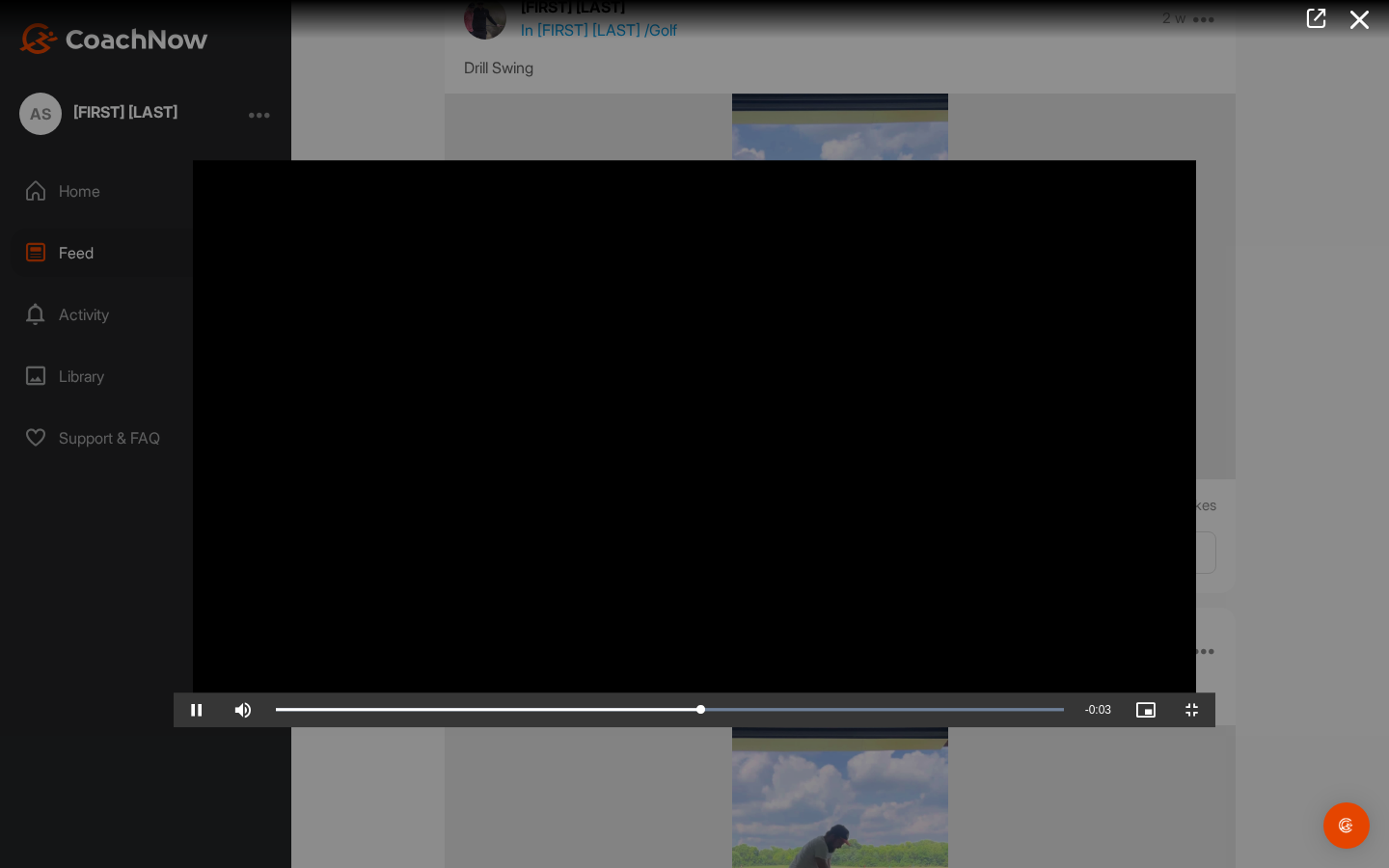 click at bounding box center [694, 434] 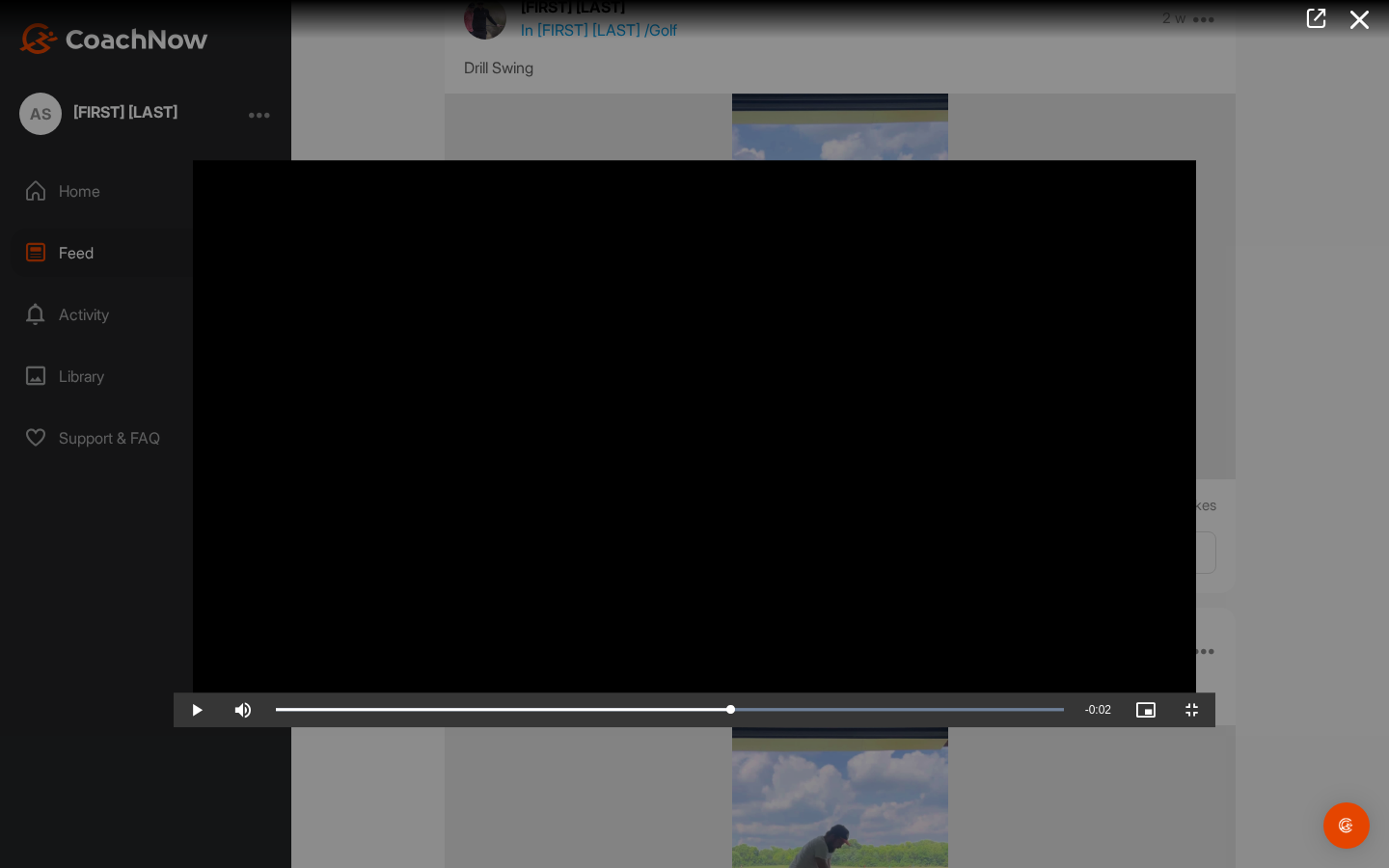 click at bounding box center [694, 434] 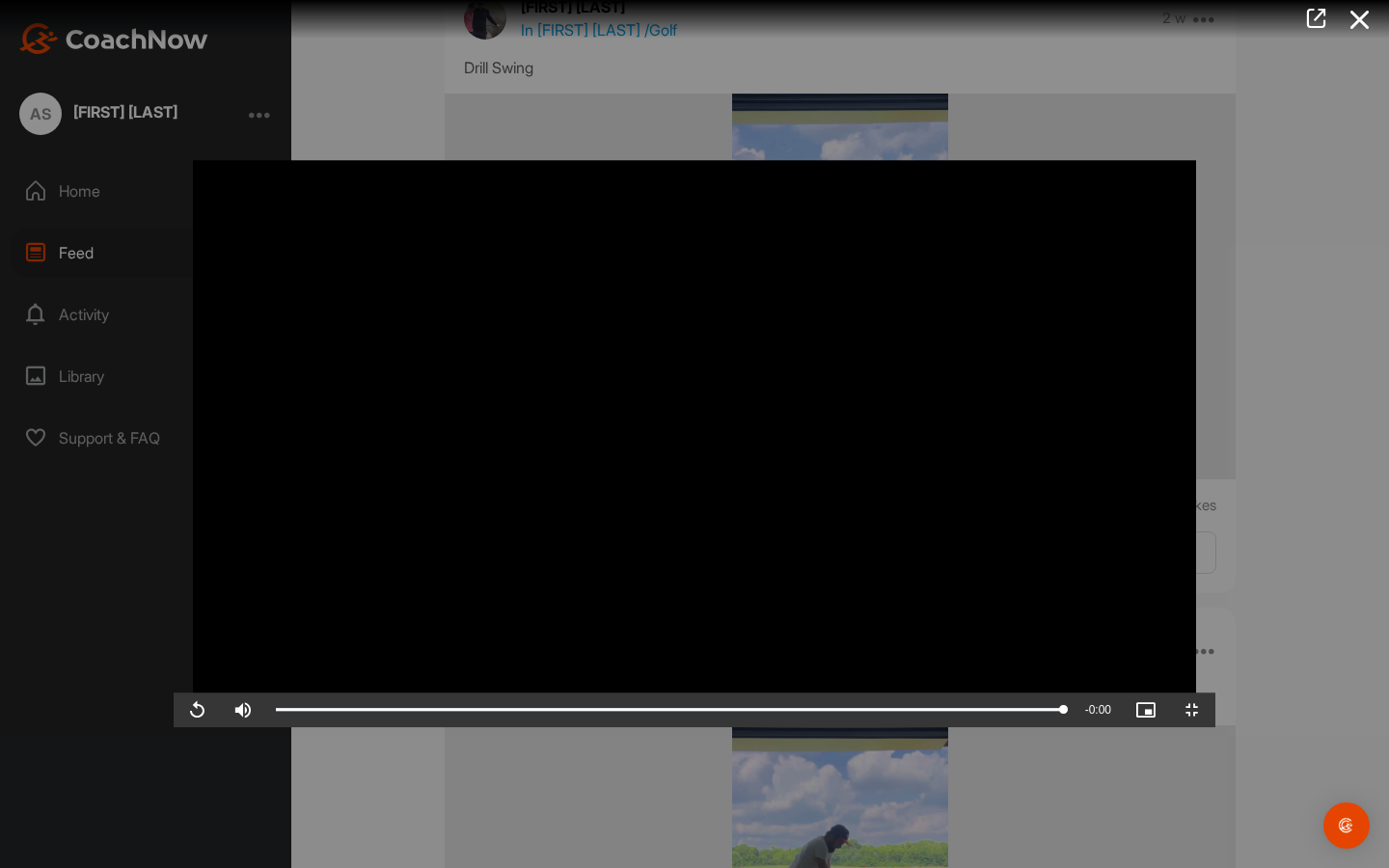 click at bounding box center [694, 434] 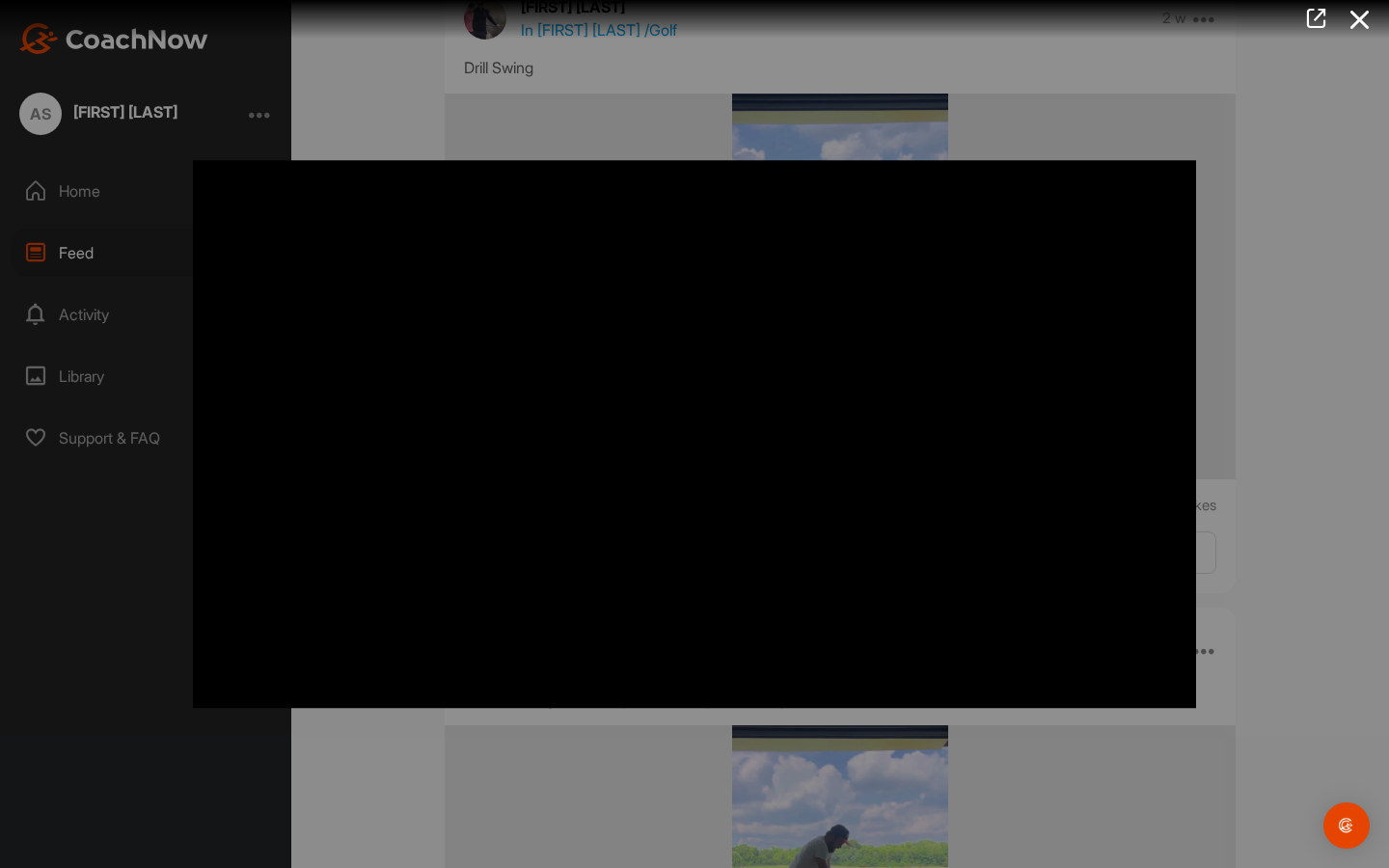 click at bounding box center [694, 434] 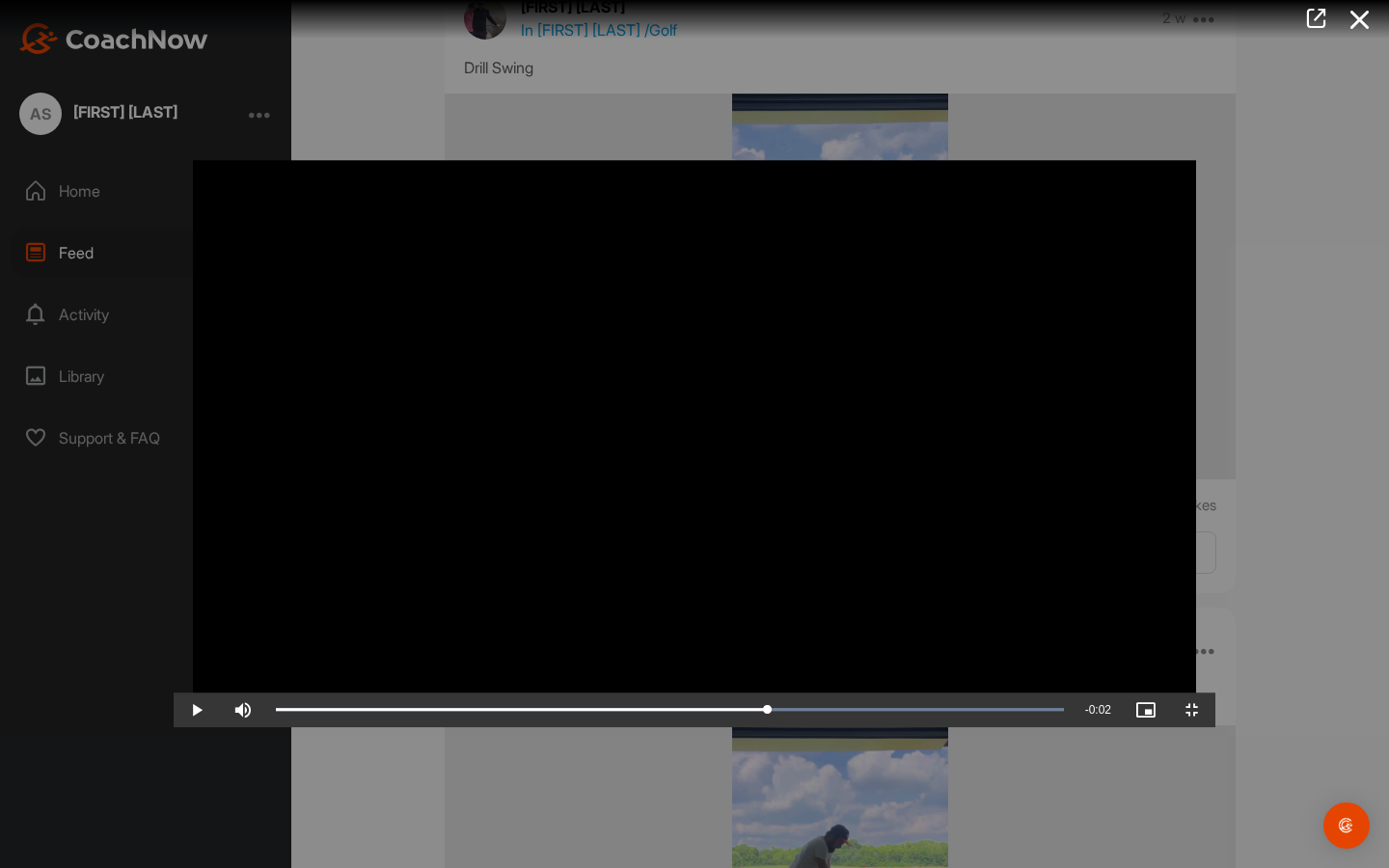 click at bounding box center [694, 434] 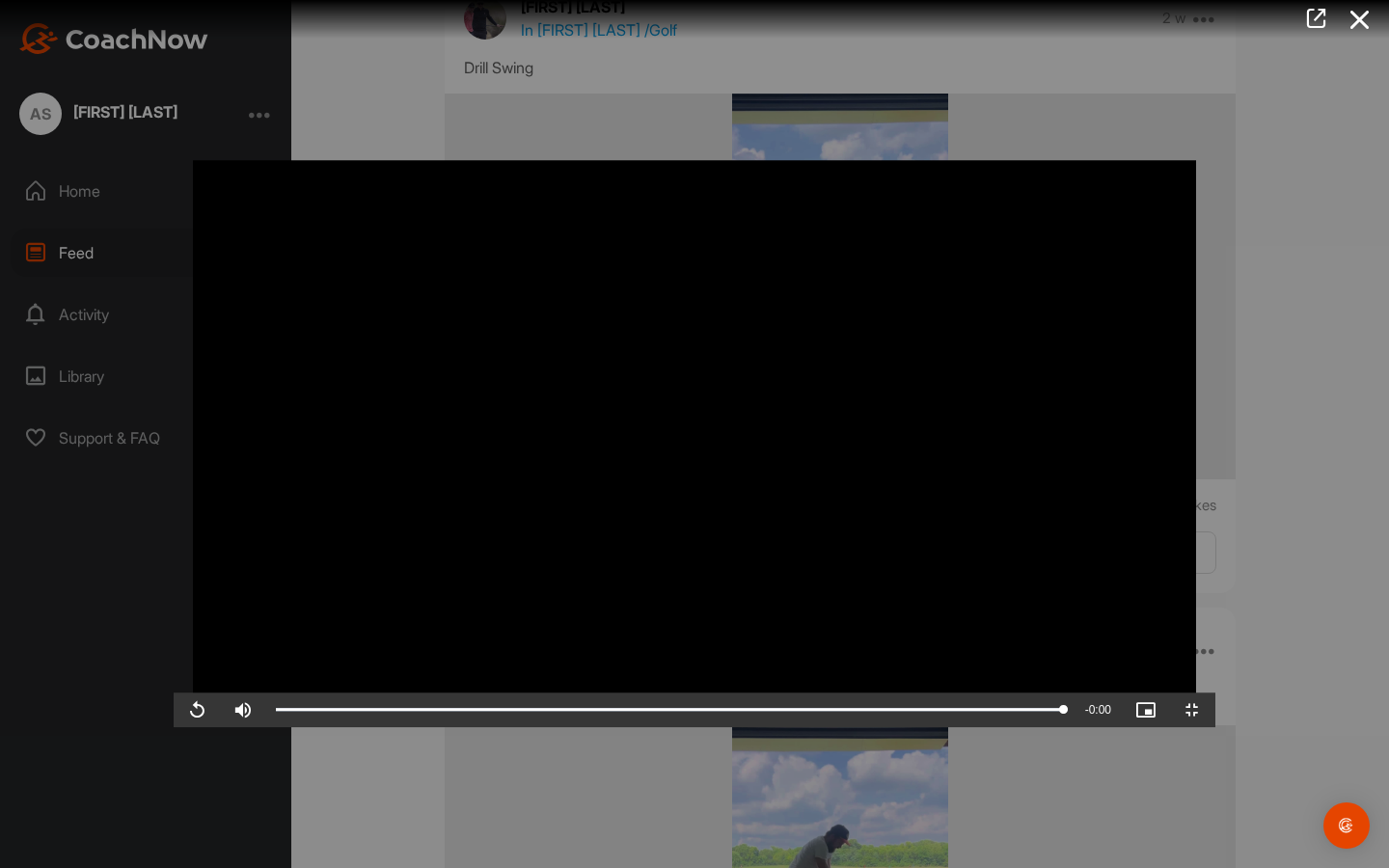 click at bounding box center (694, 434) 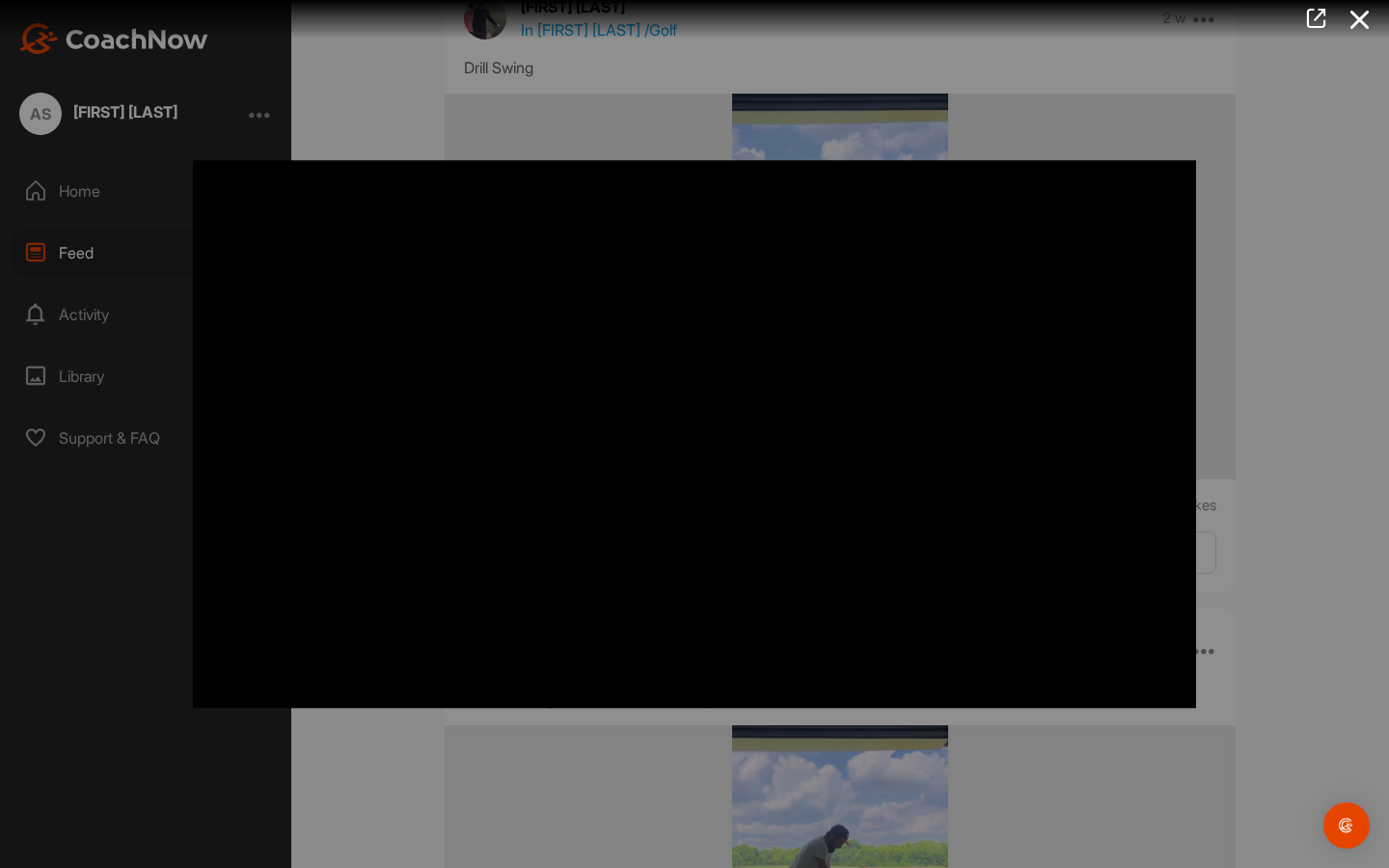 click at bounding box center (694, 434) 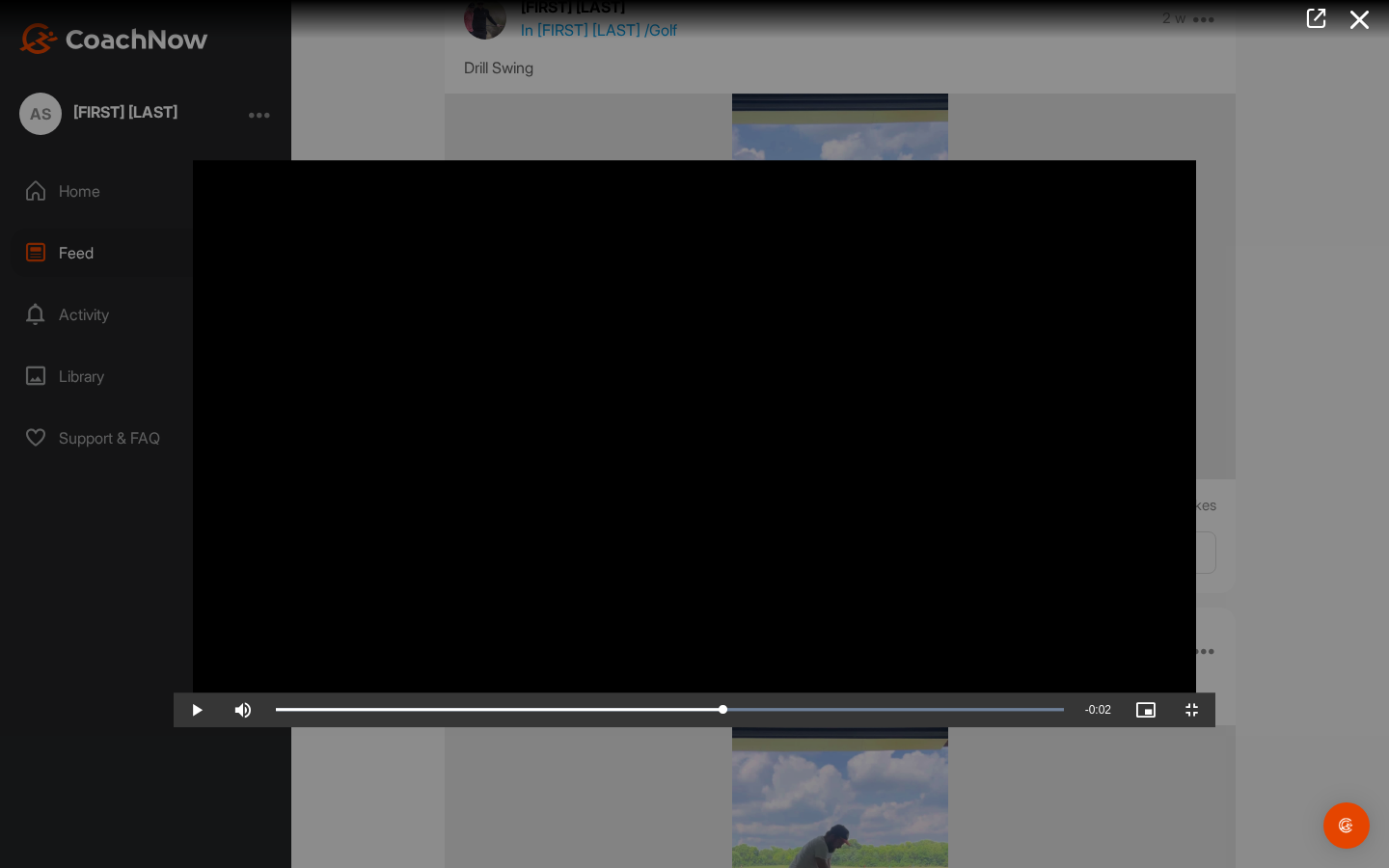 click at bounding box center (694, 434) 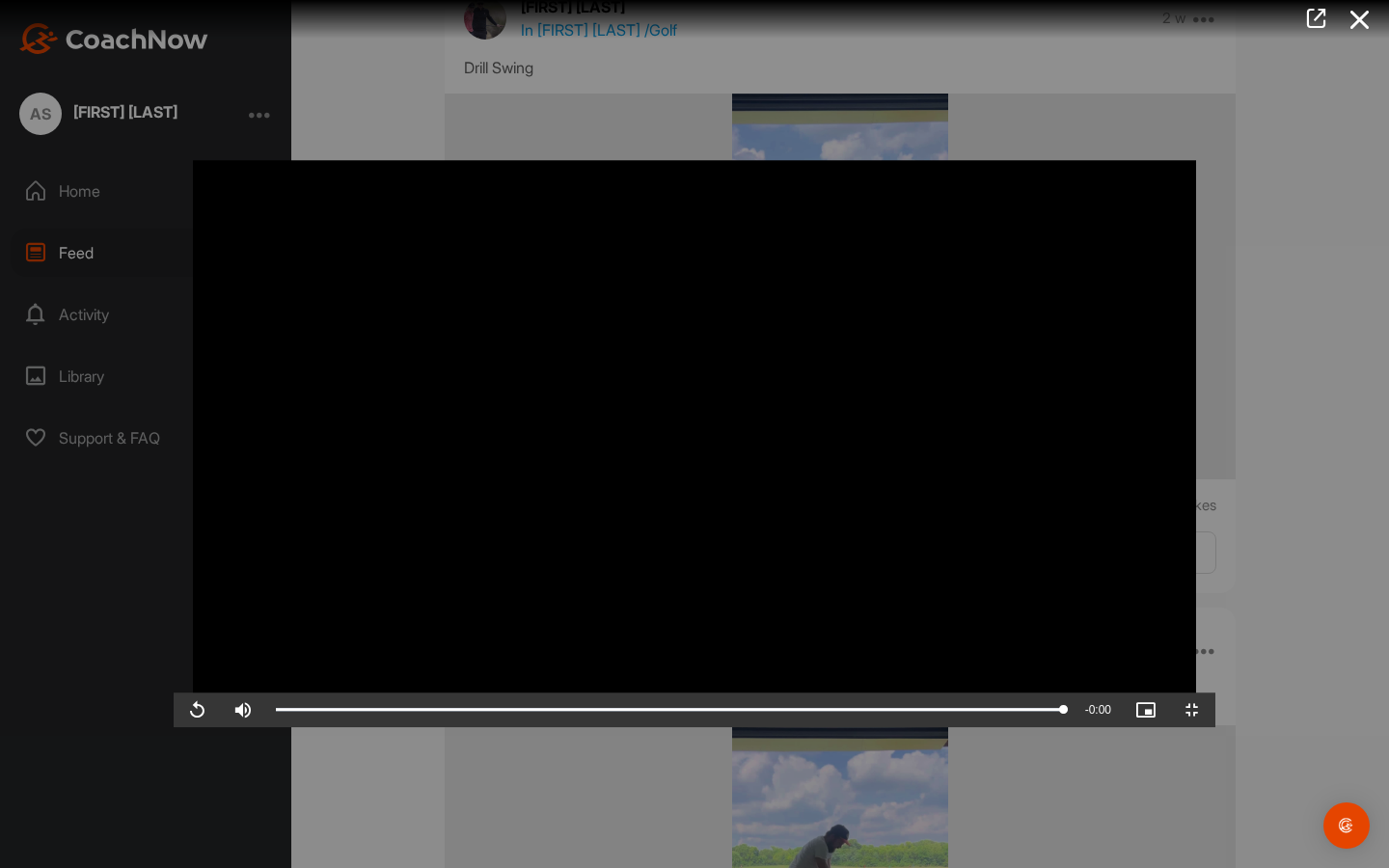 click at bounding box center (694, 434) 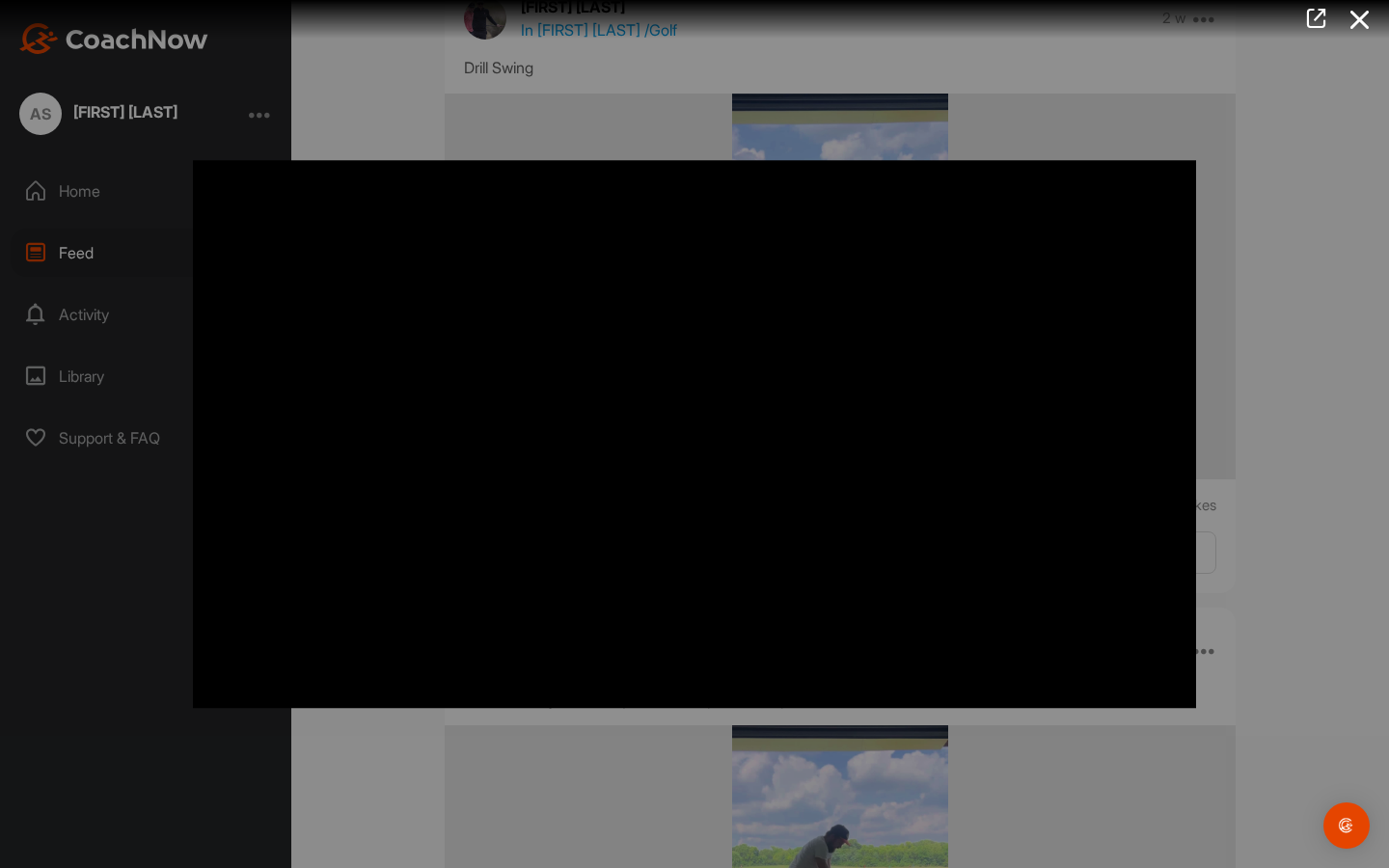 click at bounding box center (694, 434) 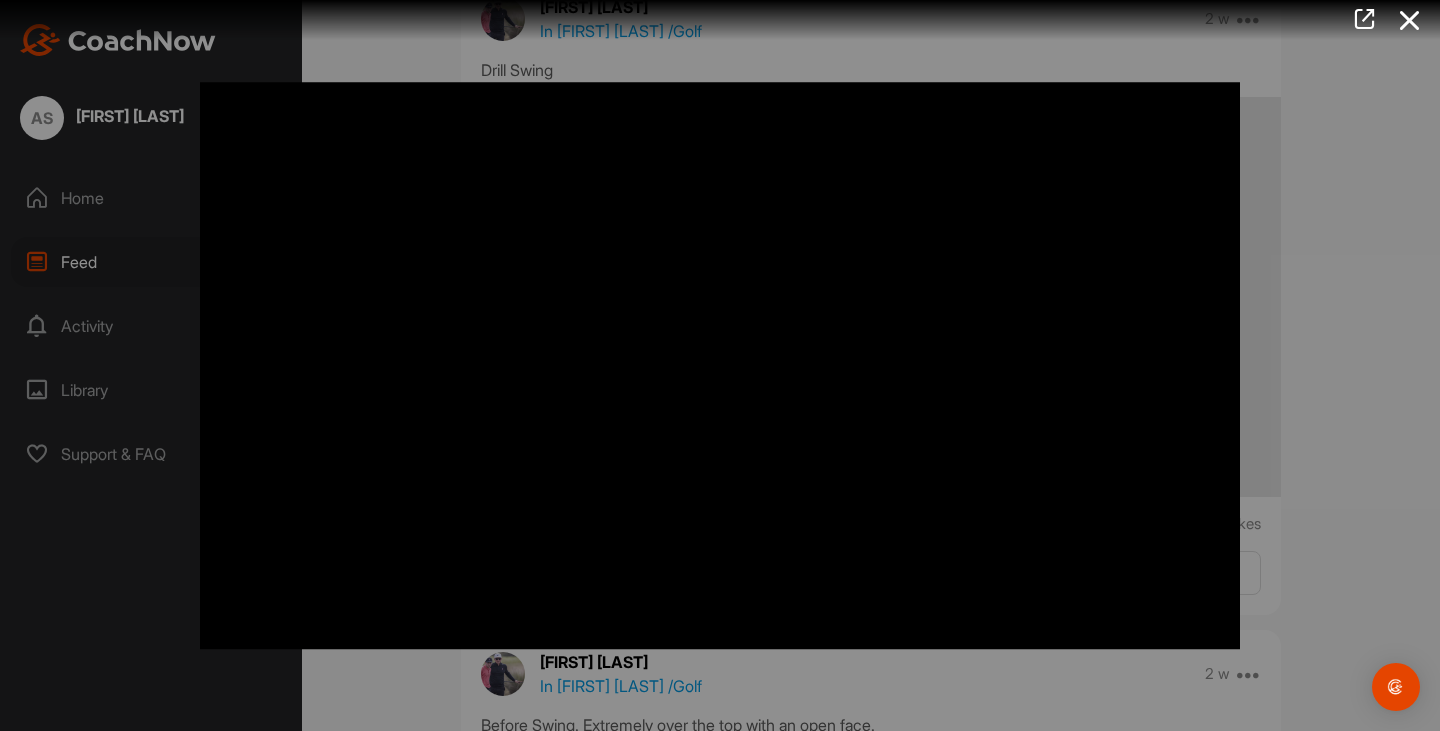 click at bounding box center (720, 365) 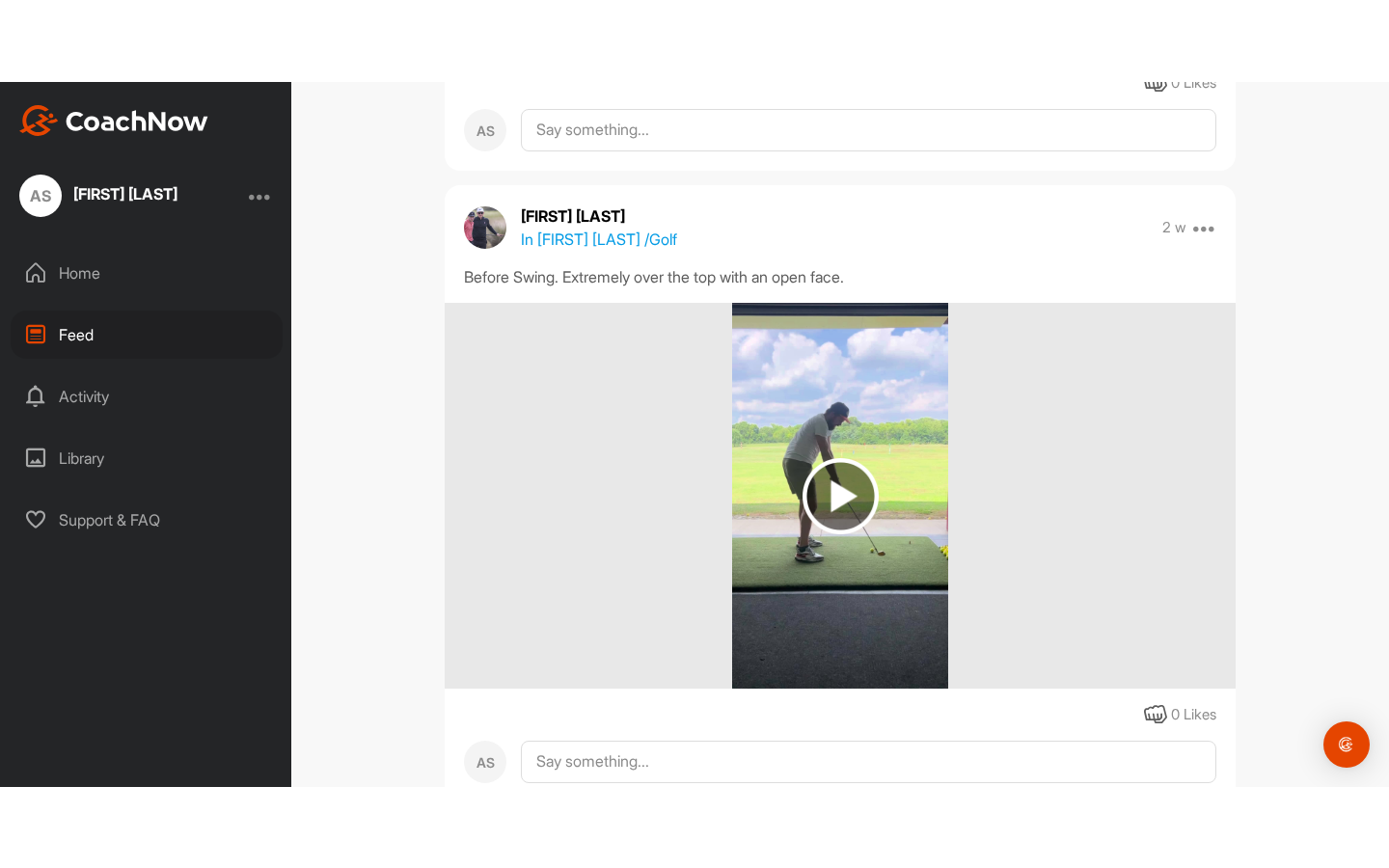 scroll, scrollTop: 751, scrollLeft: 0, axis: vertical 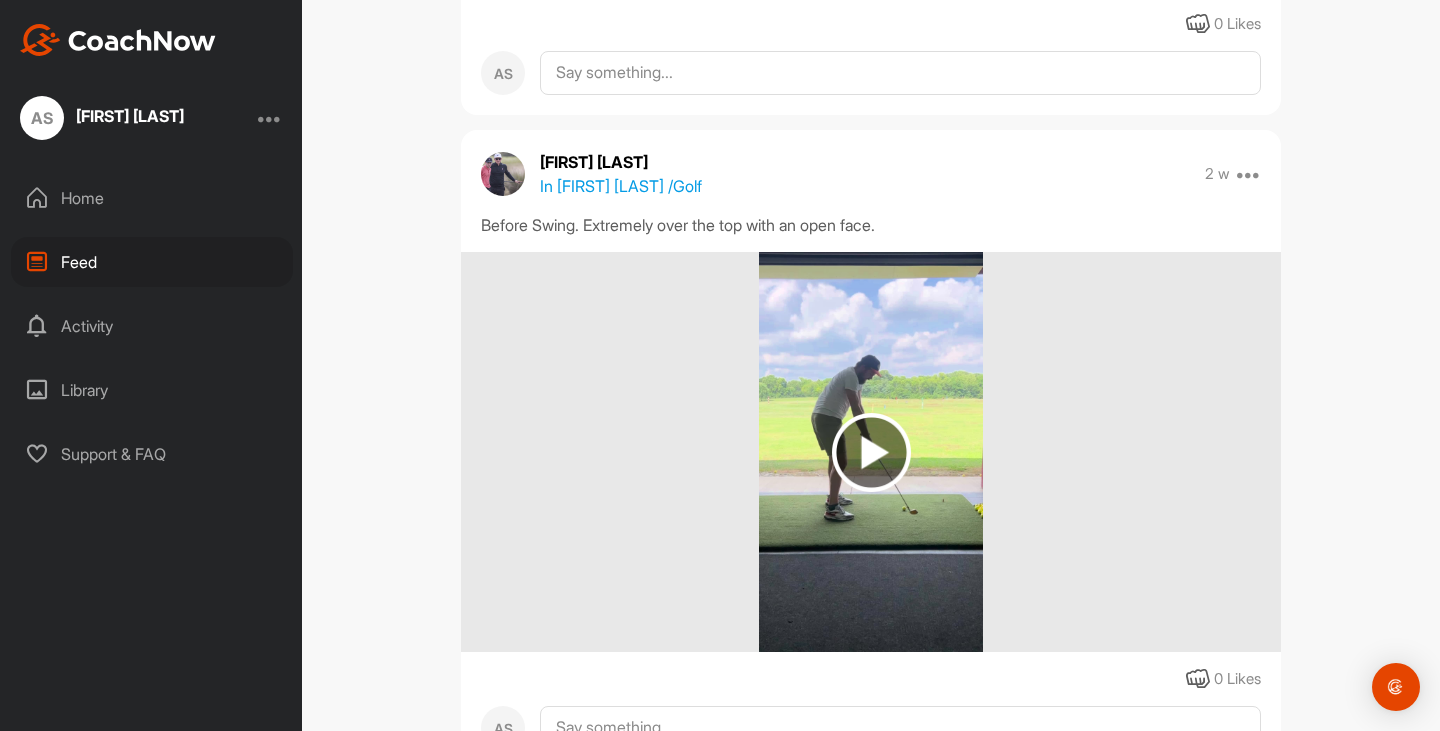 click at bounding box center [871, 452] 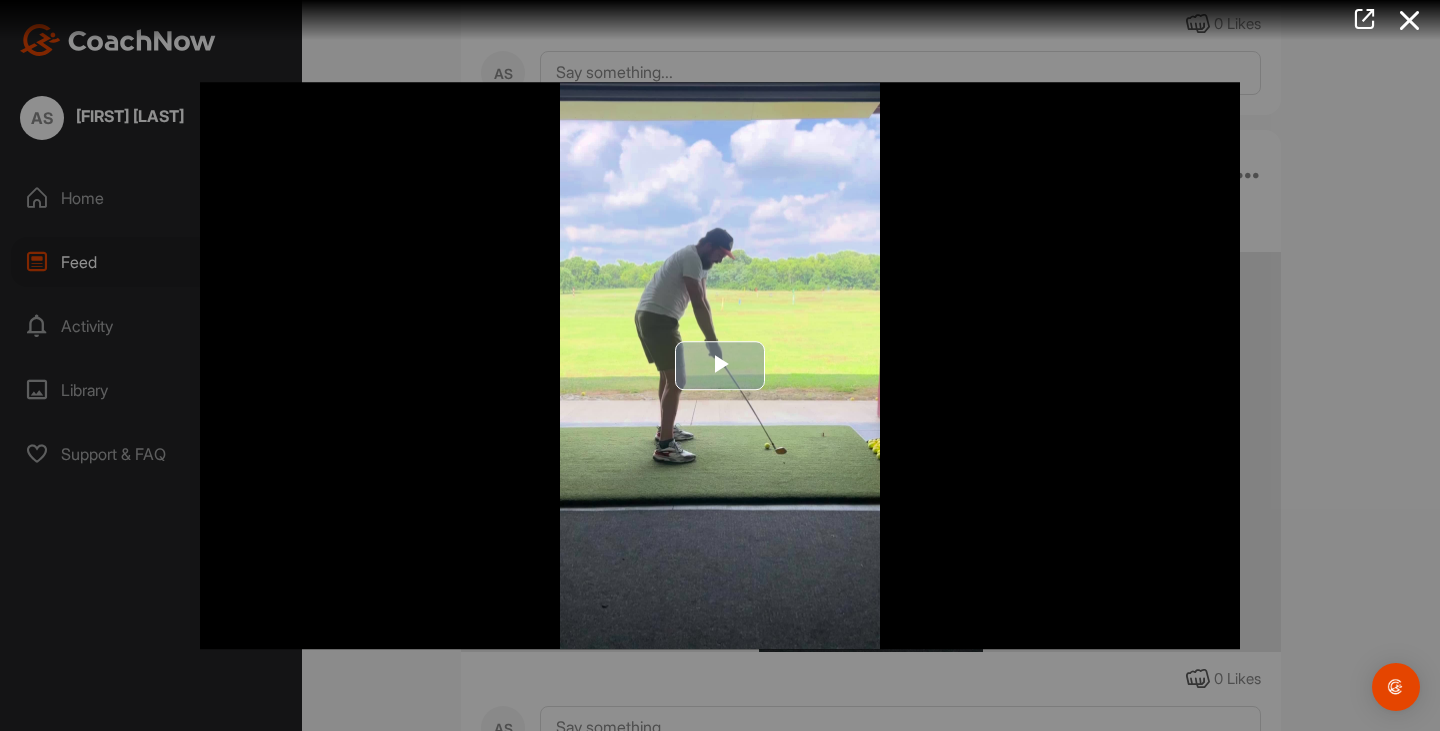 click at bounding box center [720, 366] 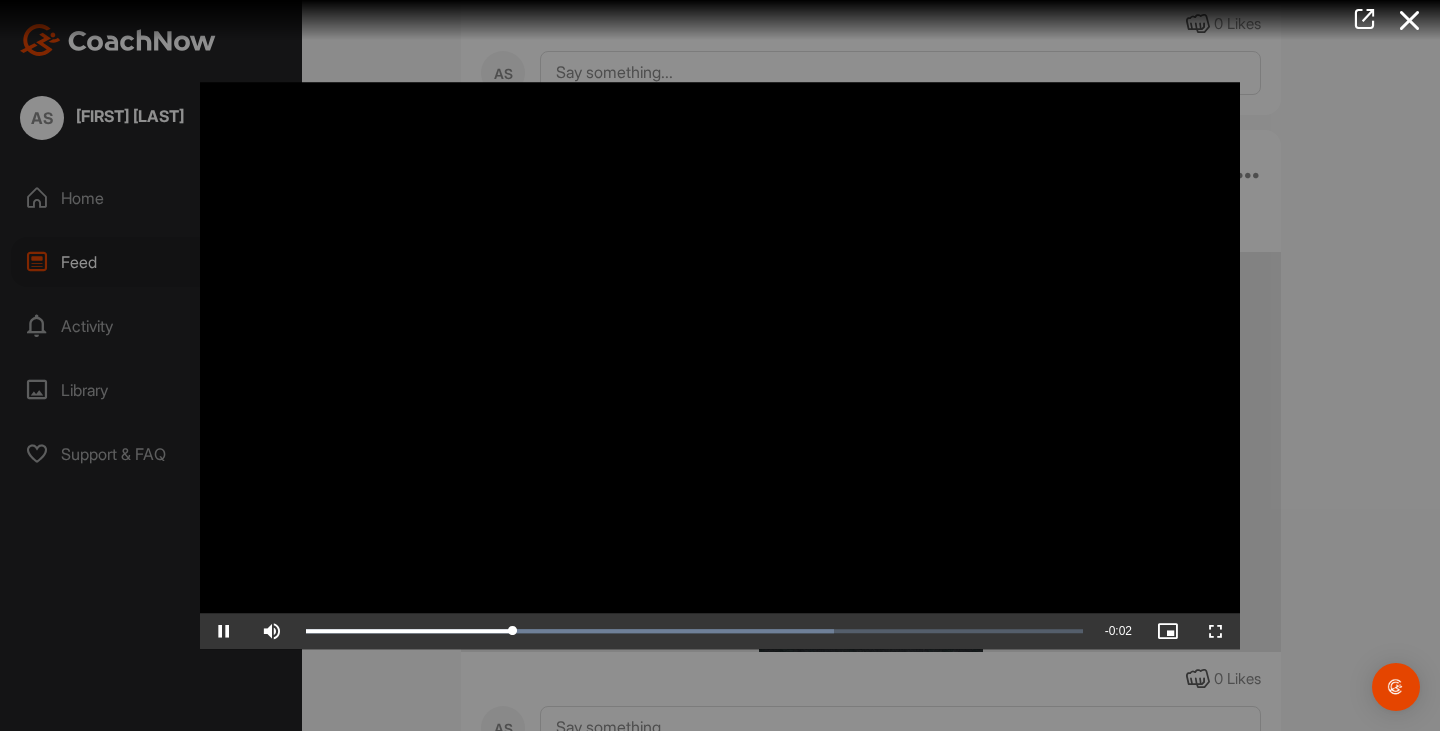 click at bounding box center [720, 366] 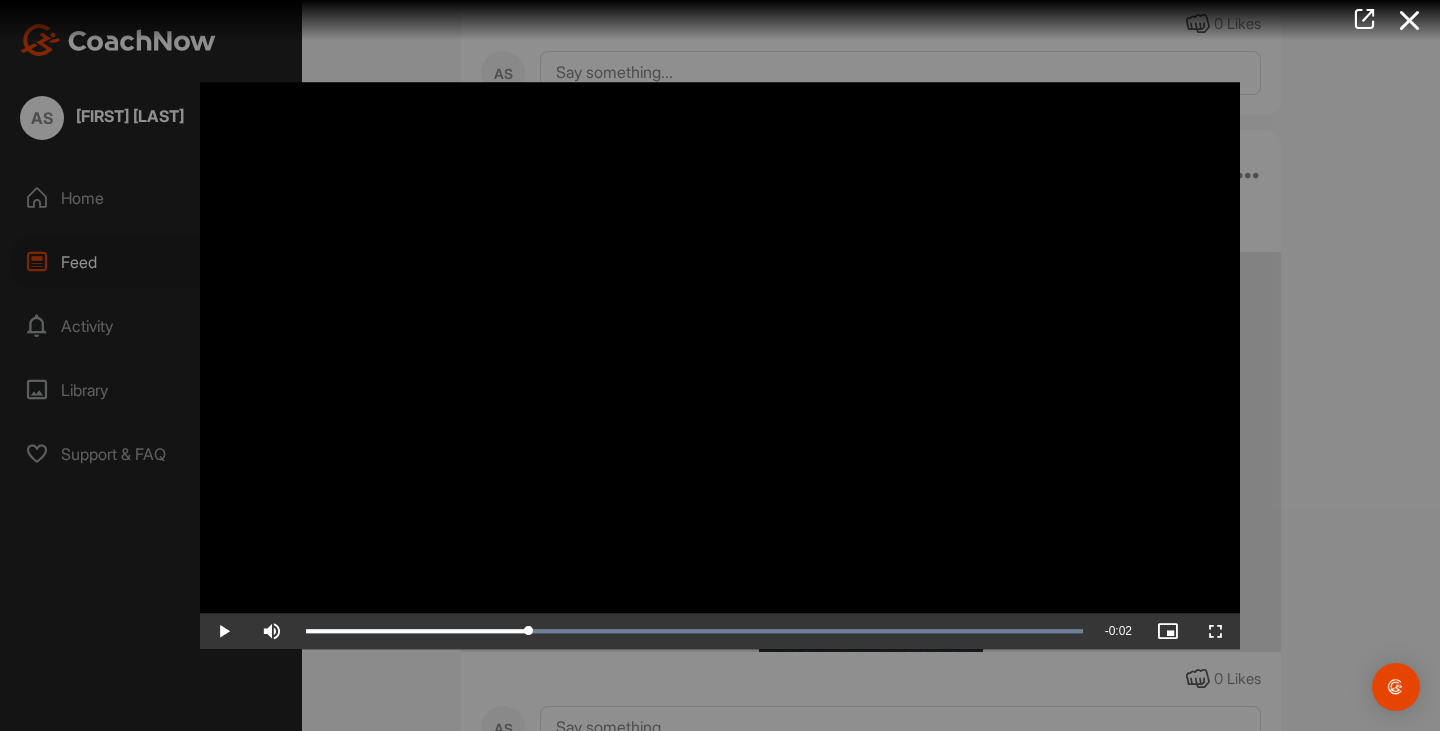click at bounding box center [720, 366] 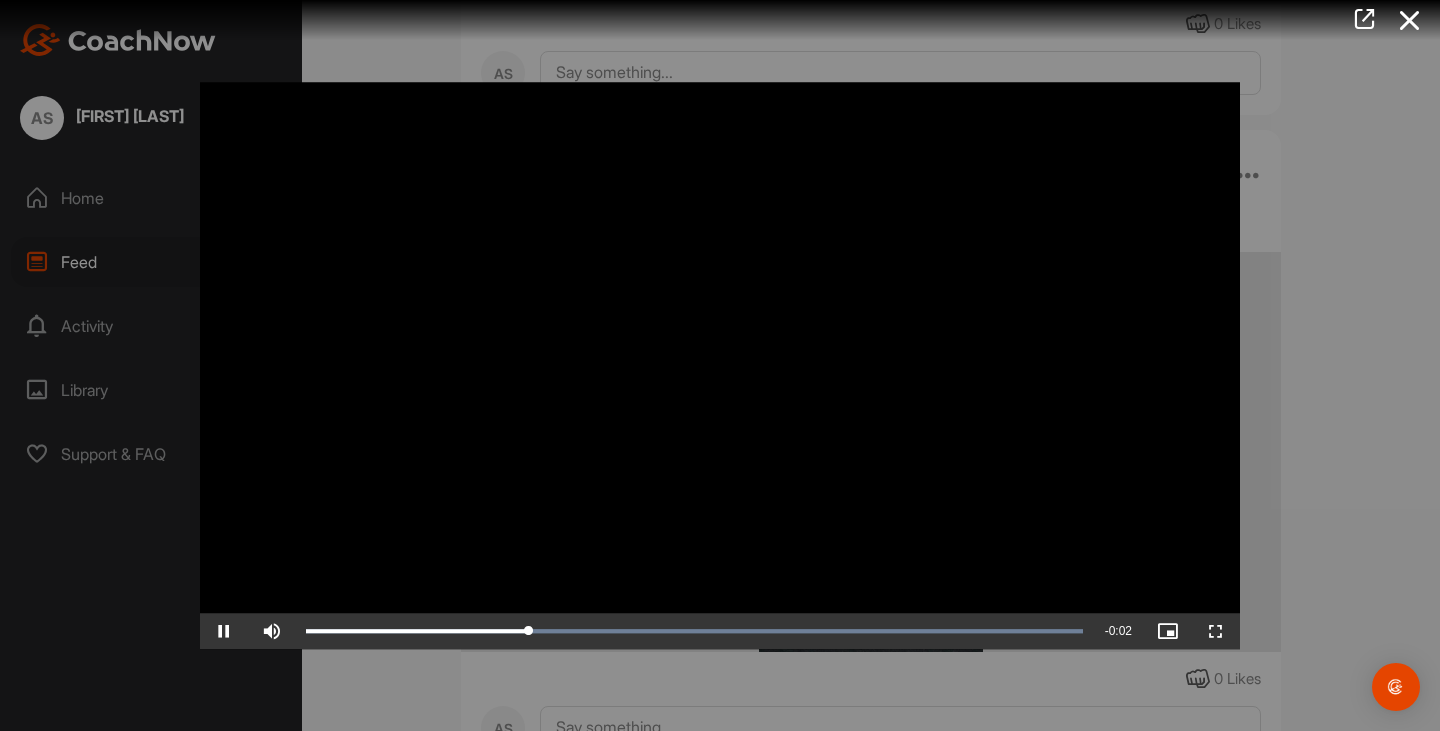 click at bounding box center (720, 366) 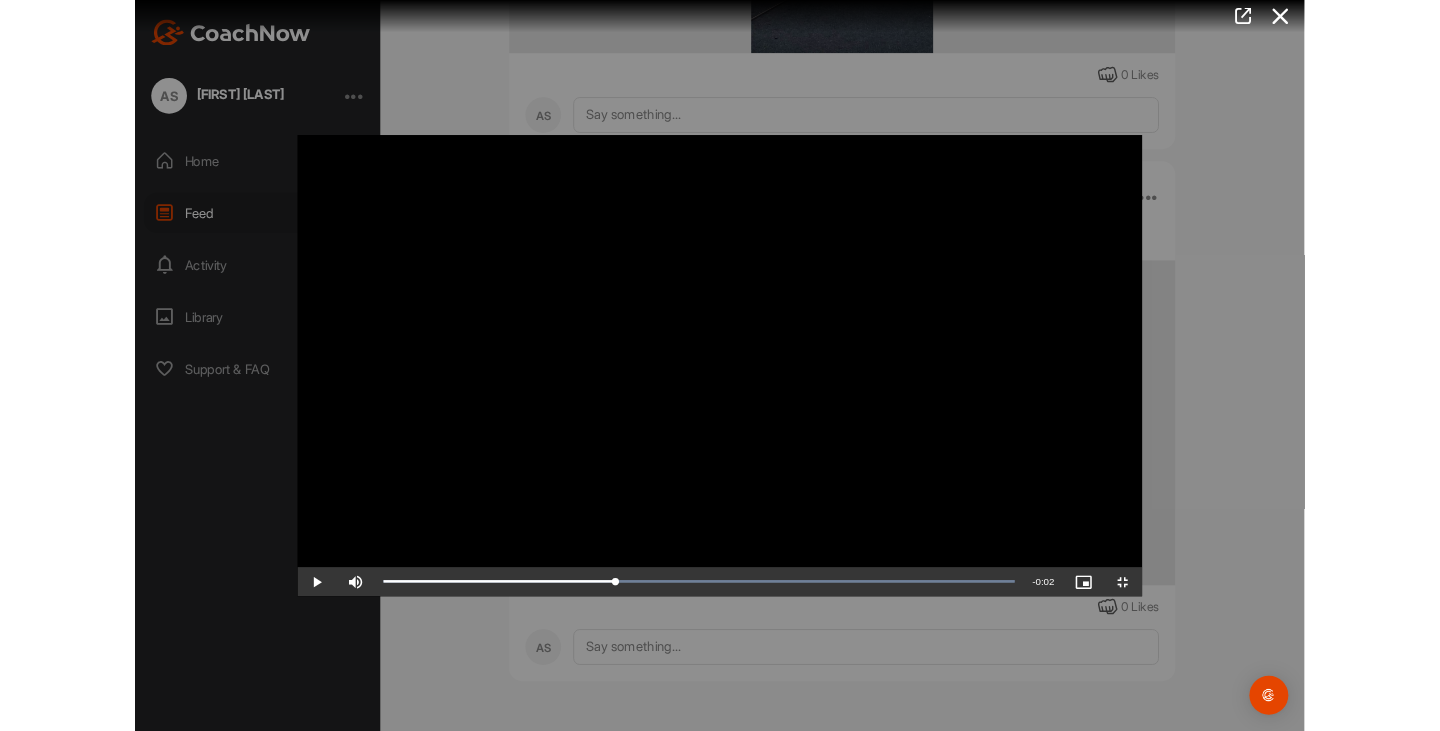 scroll, scrollTop: 710, scrollLeft: 0, axis: vertical 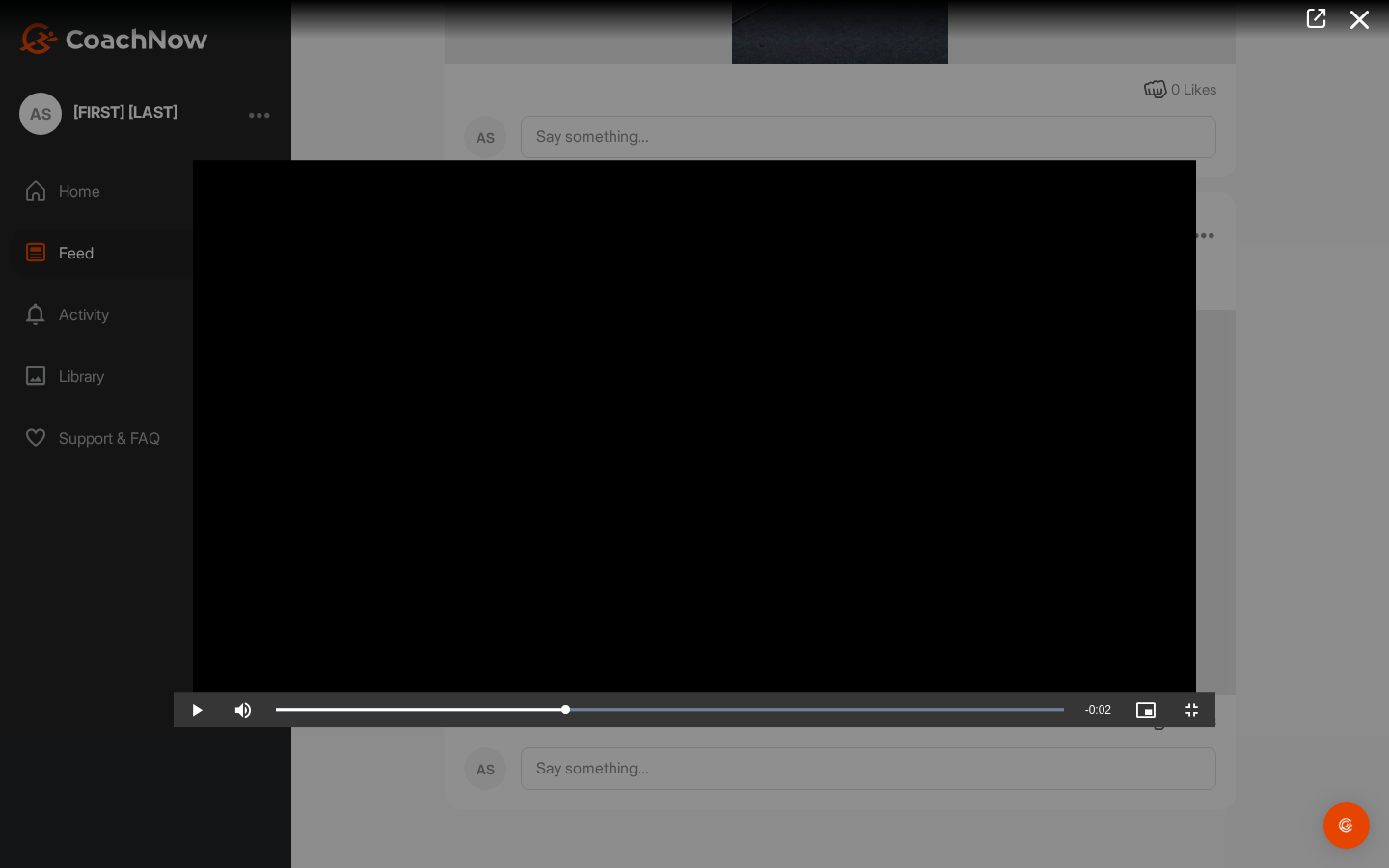 click at bounding box center (694, 434) 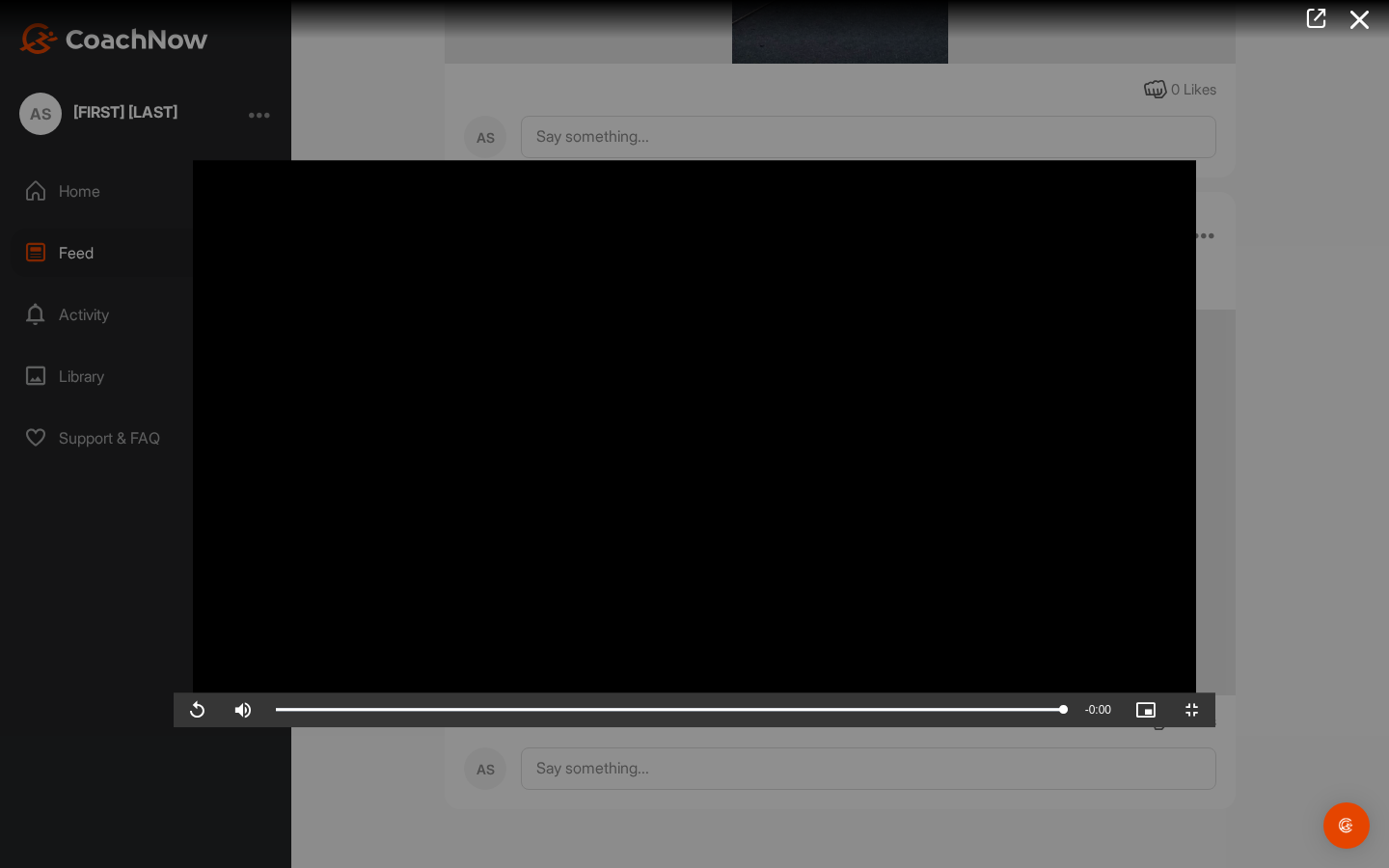 click at bounding box center (694, 434) 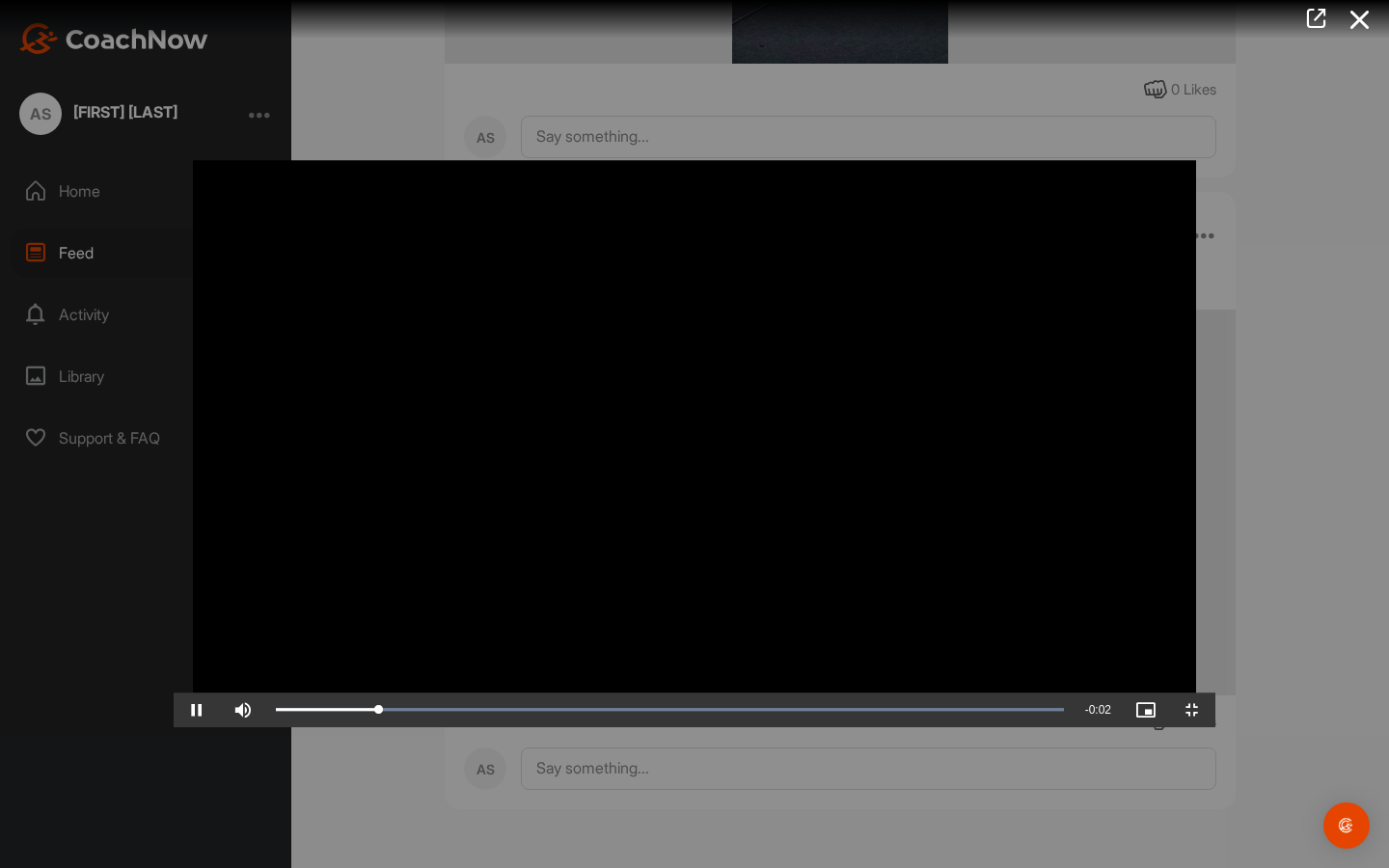 click at bounding box center [694, 434] 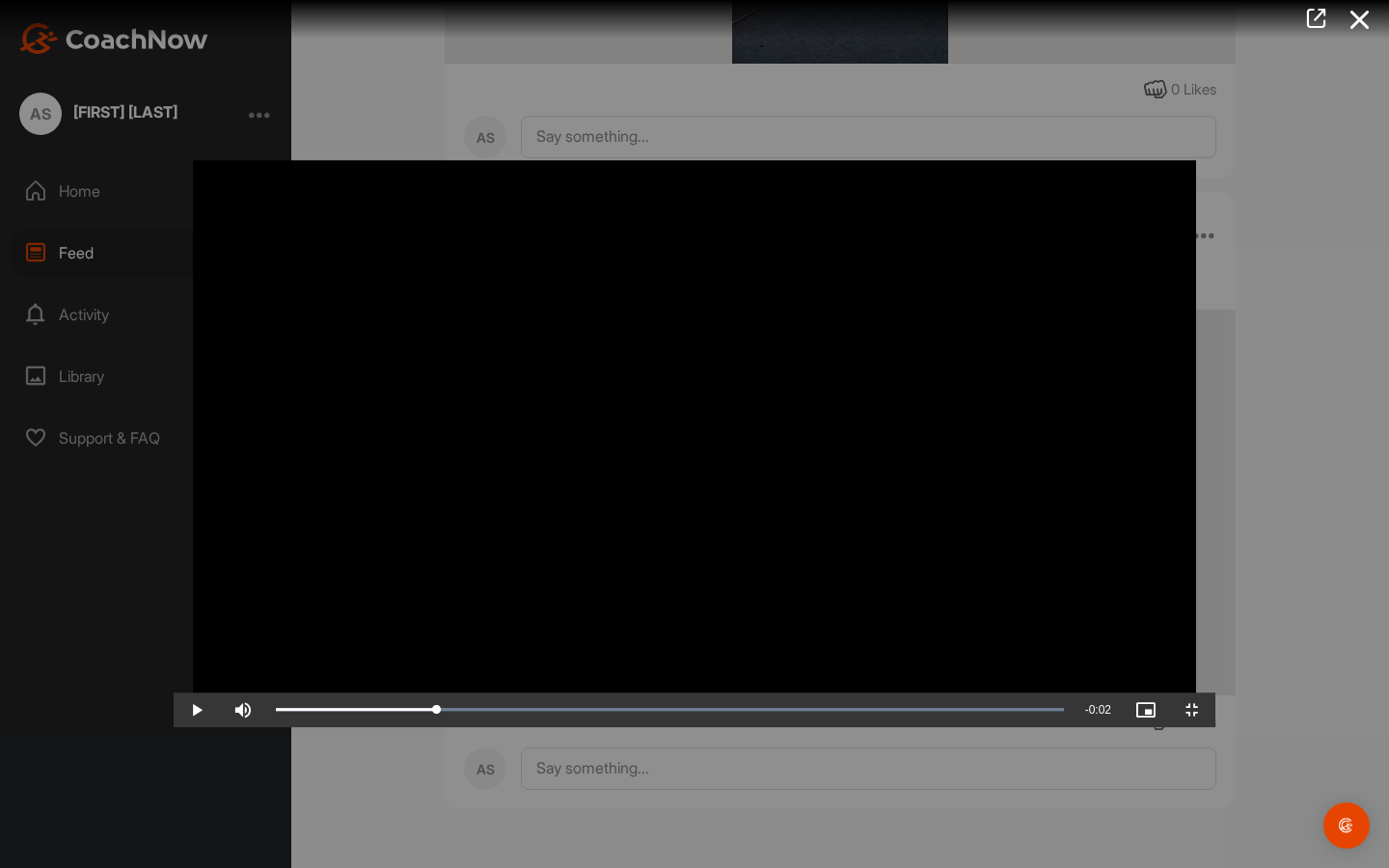 click at bounding box center [694, 434] 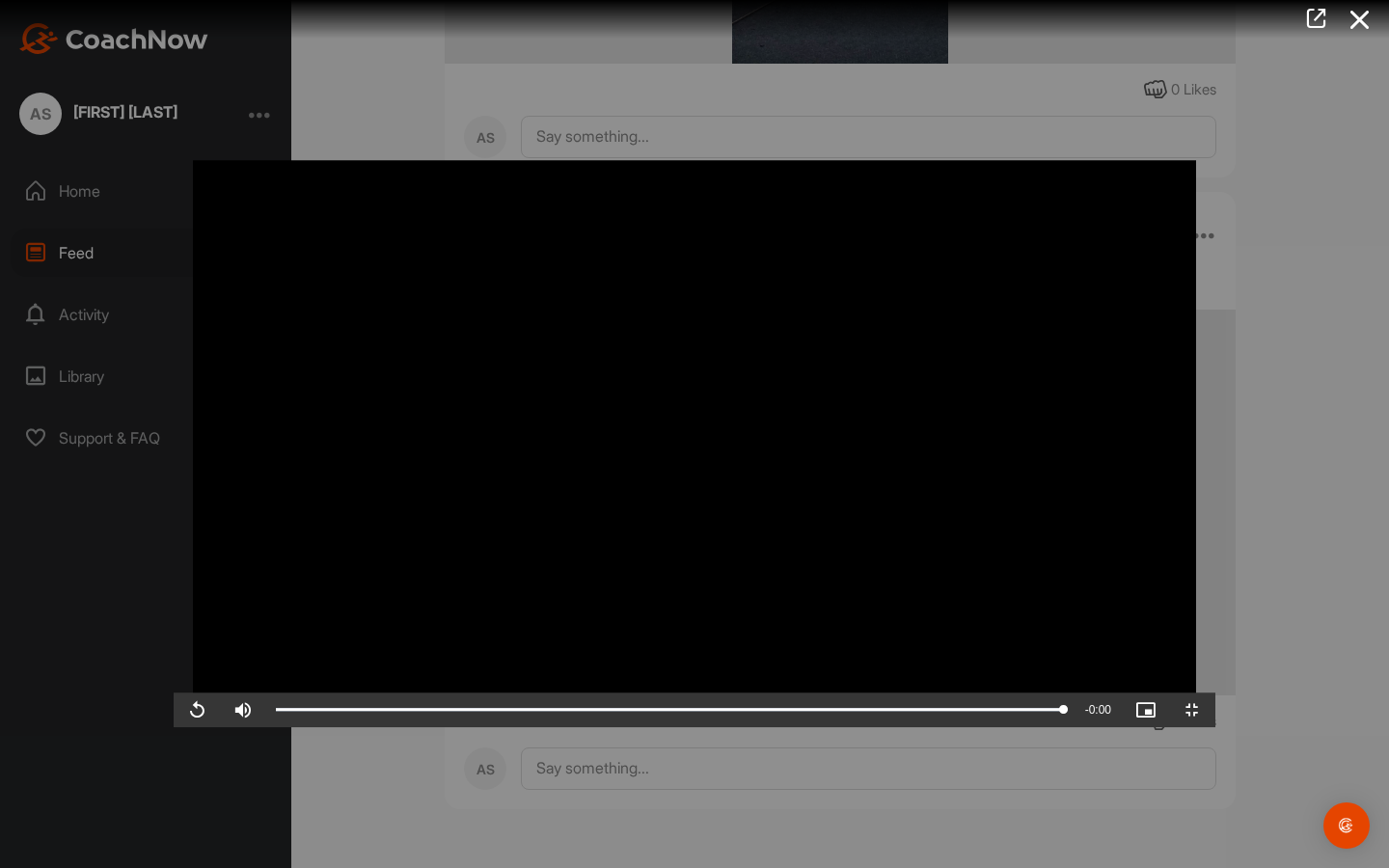 click at bounding box center (694, 434) 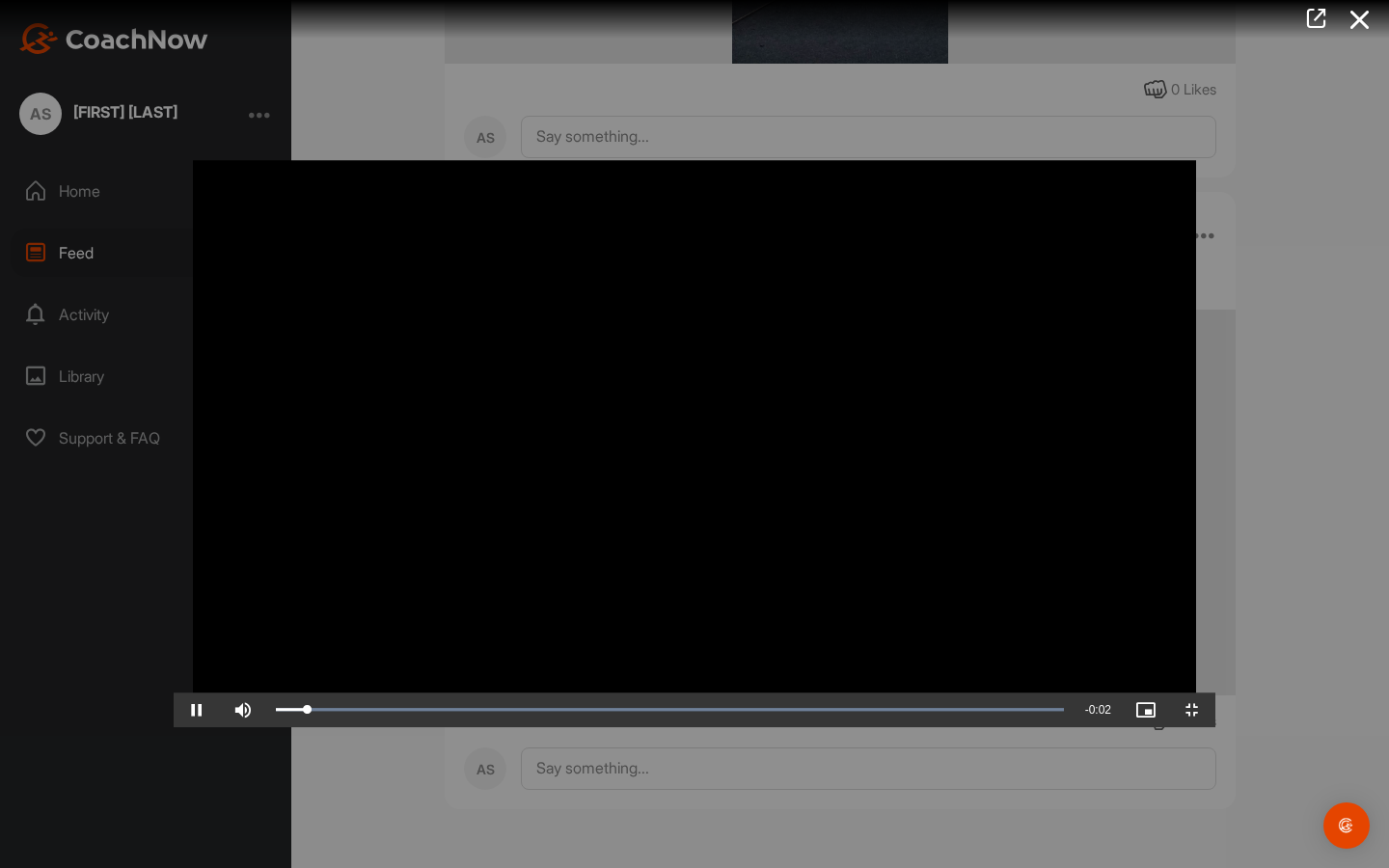 click at bounding box center [694, 434] 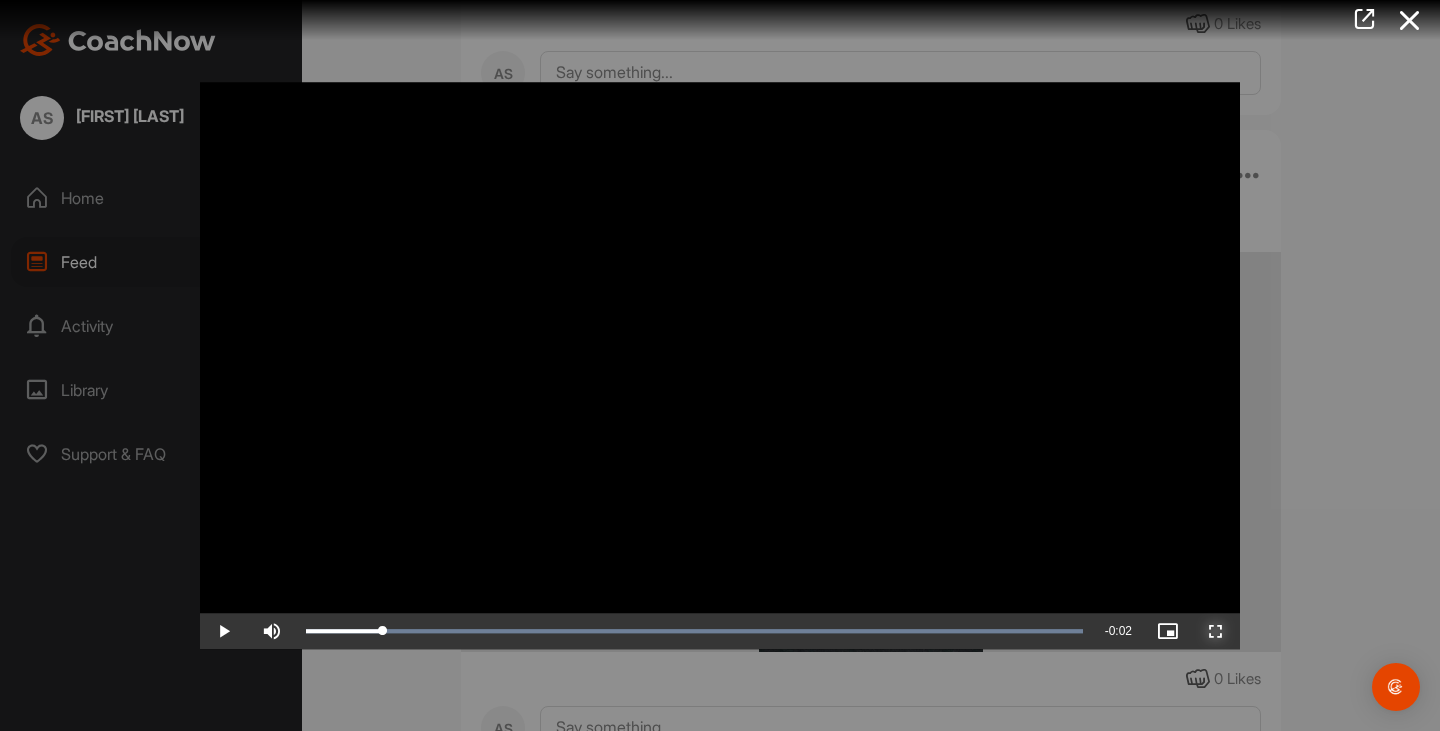 click at bounding box center (1216, 631) 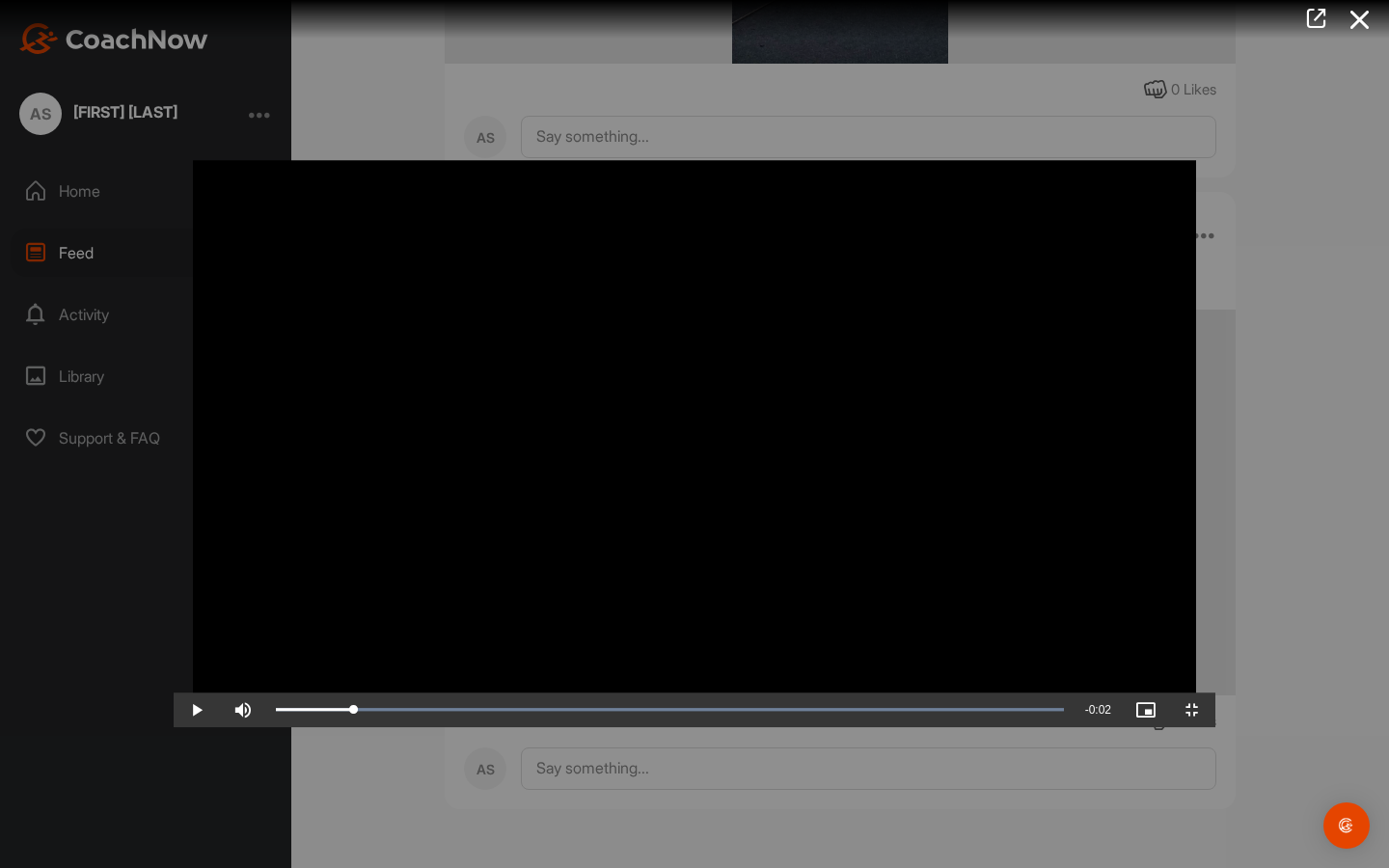click at bounding box center (694, 434) 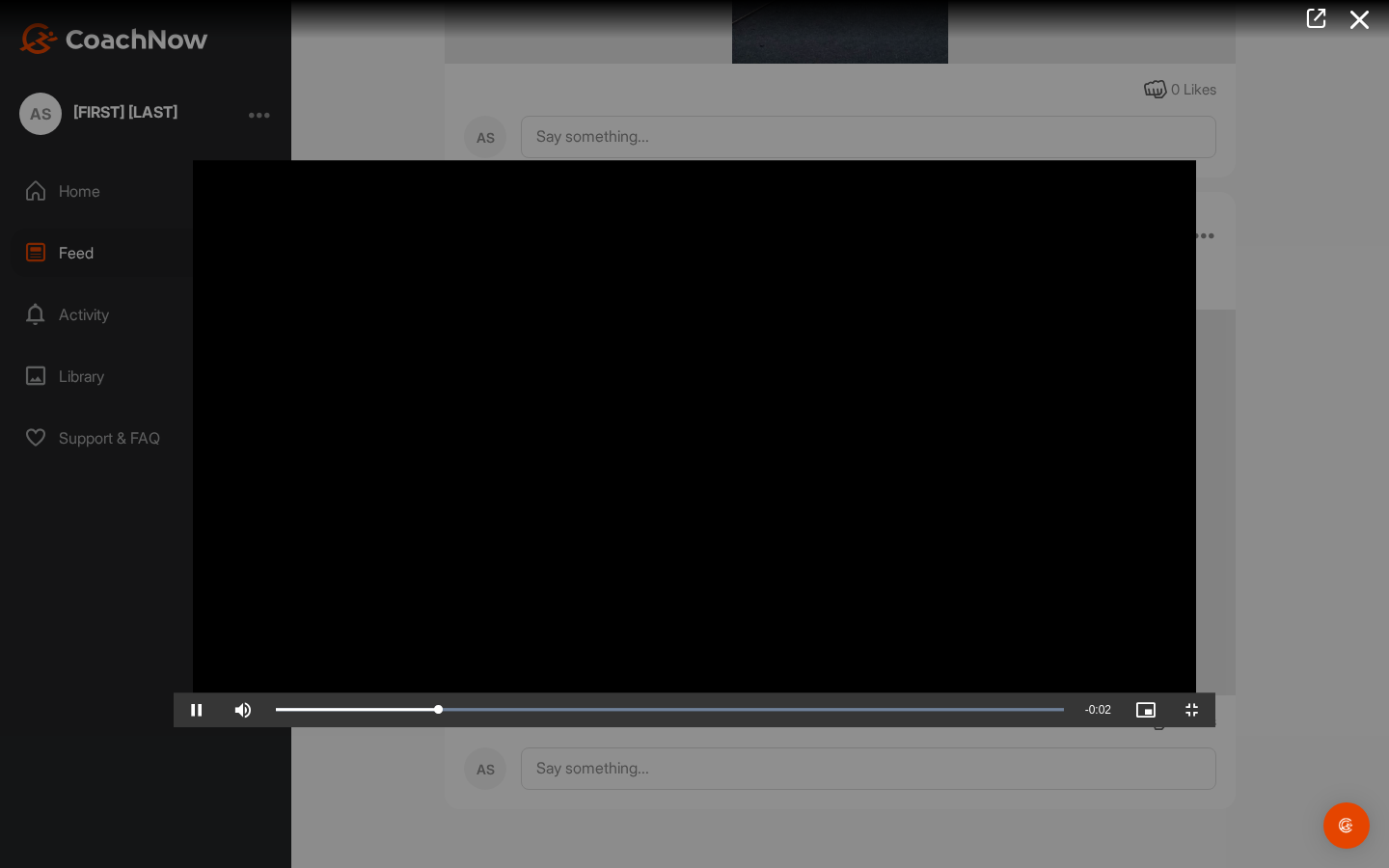 click at bounding box center [694, 434] 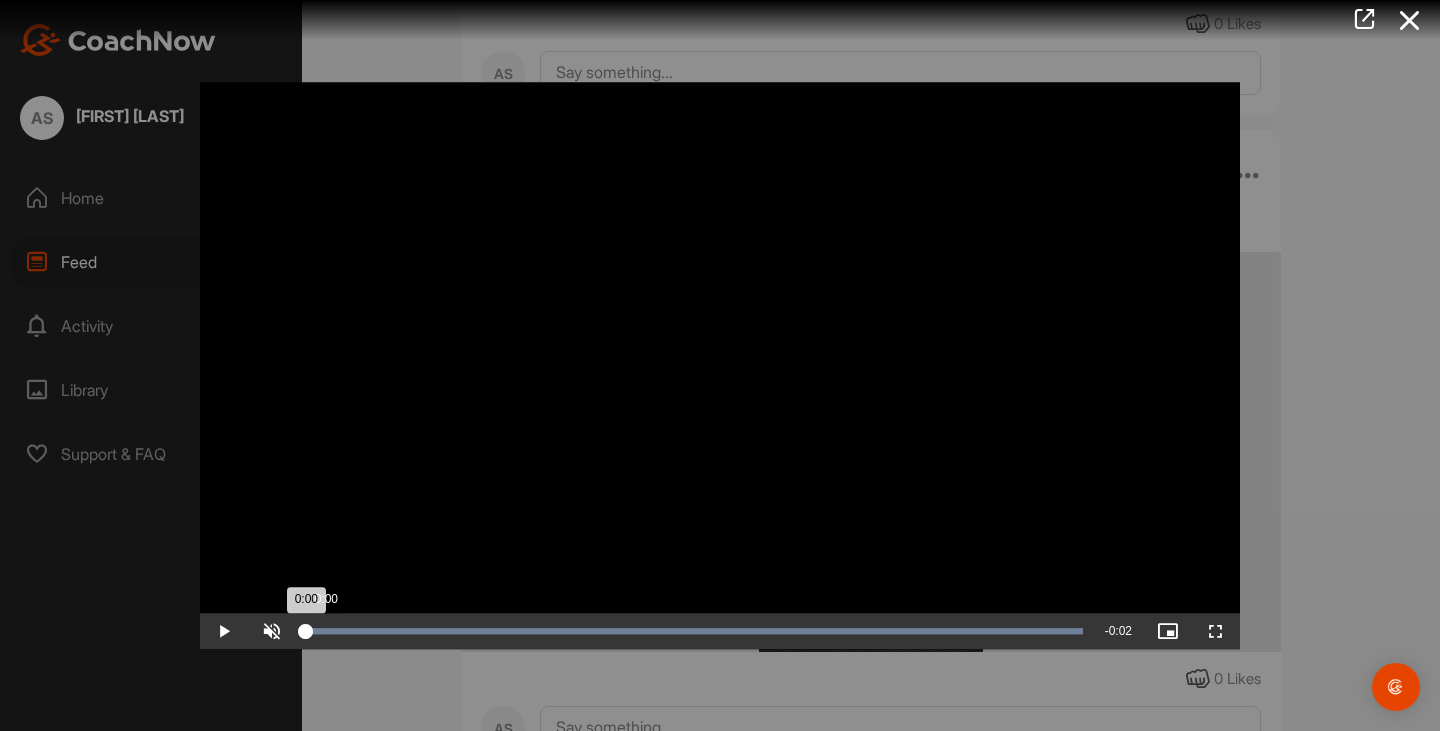 drag, startPoint x: 493, startPoint y: 629, endPoint x: 219, endPoint y: 622, distance: 274.08942 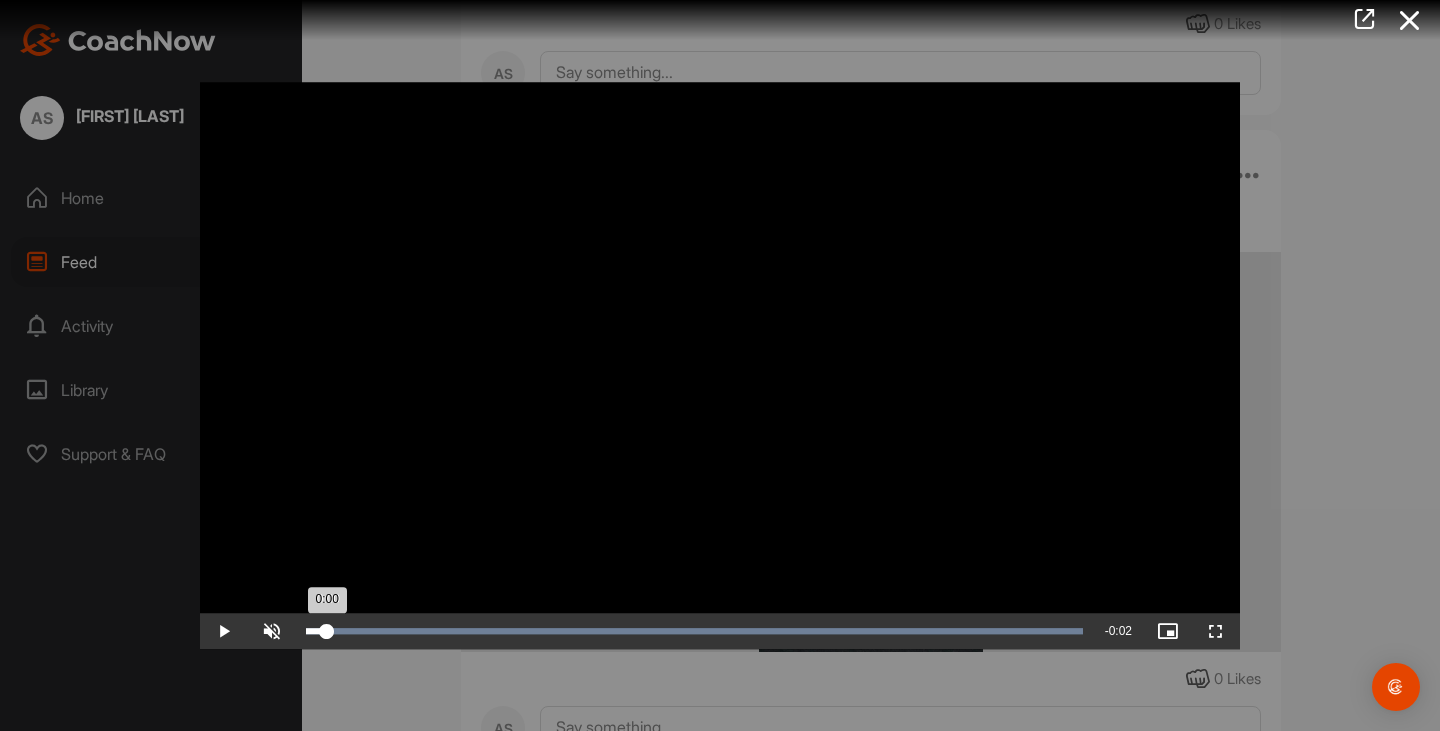 drag, startPoint x: 316, startPoint y: 631, endPoint x: 327, endPoint y: 627, distance: 11.7046995 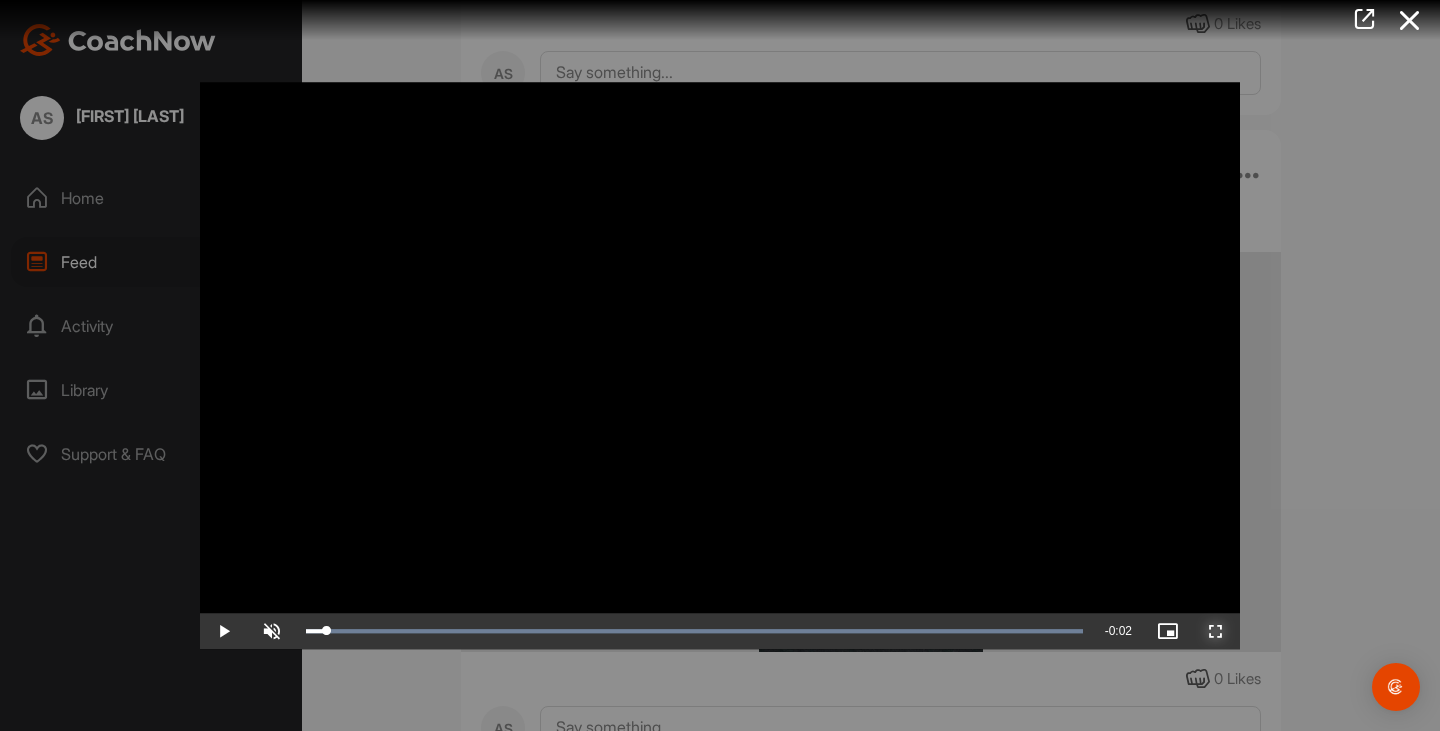 click at bounding box center (1216, 631) 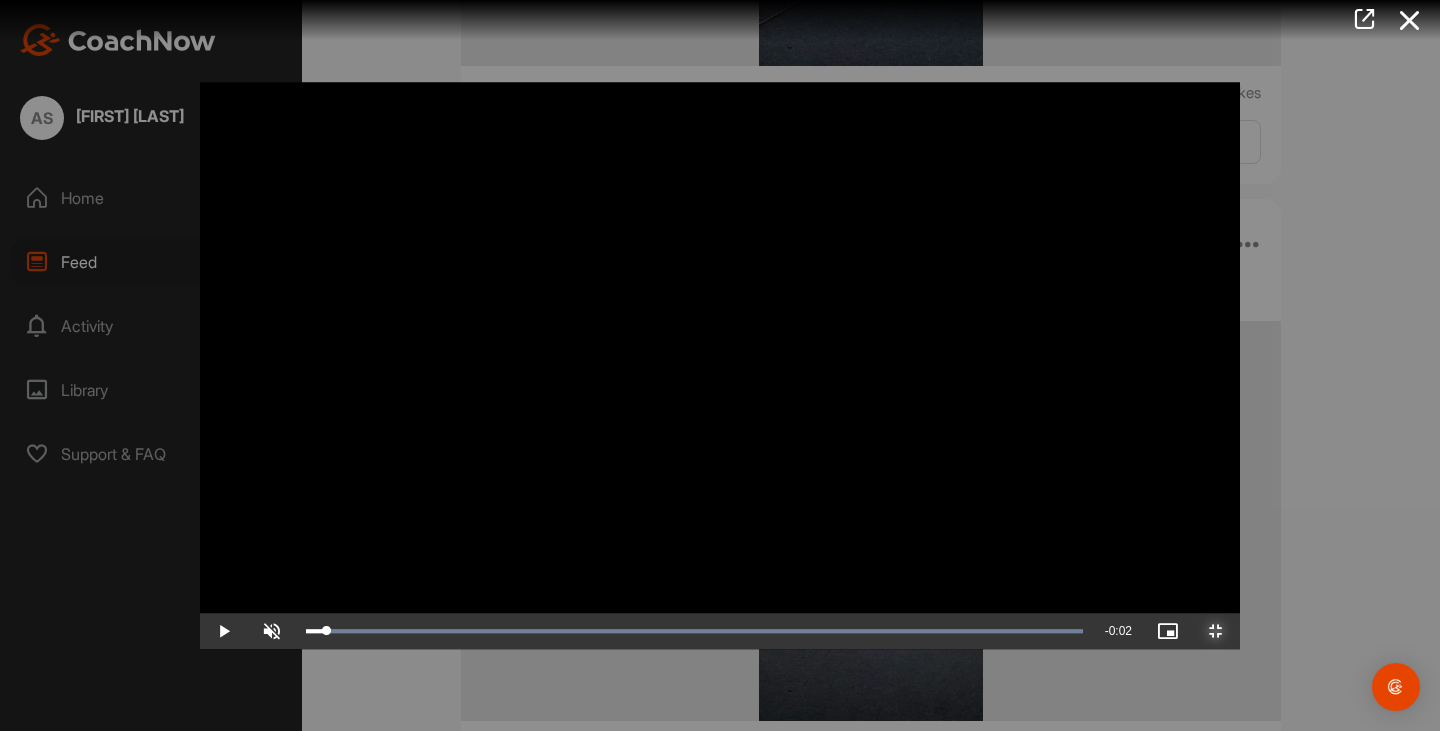 scroll, scrollTop: 779, scrollLeft: 0, axis: vertical 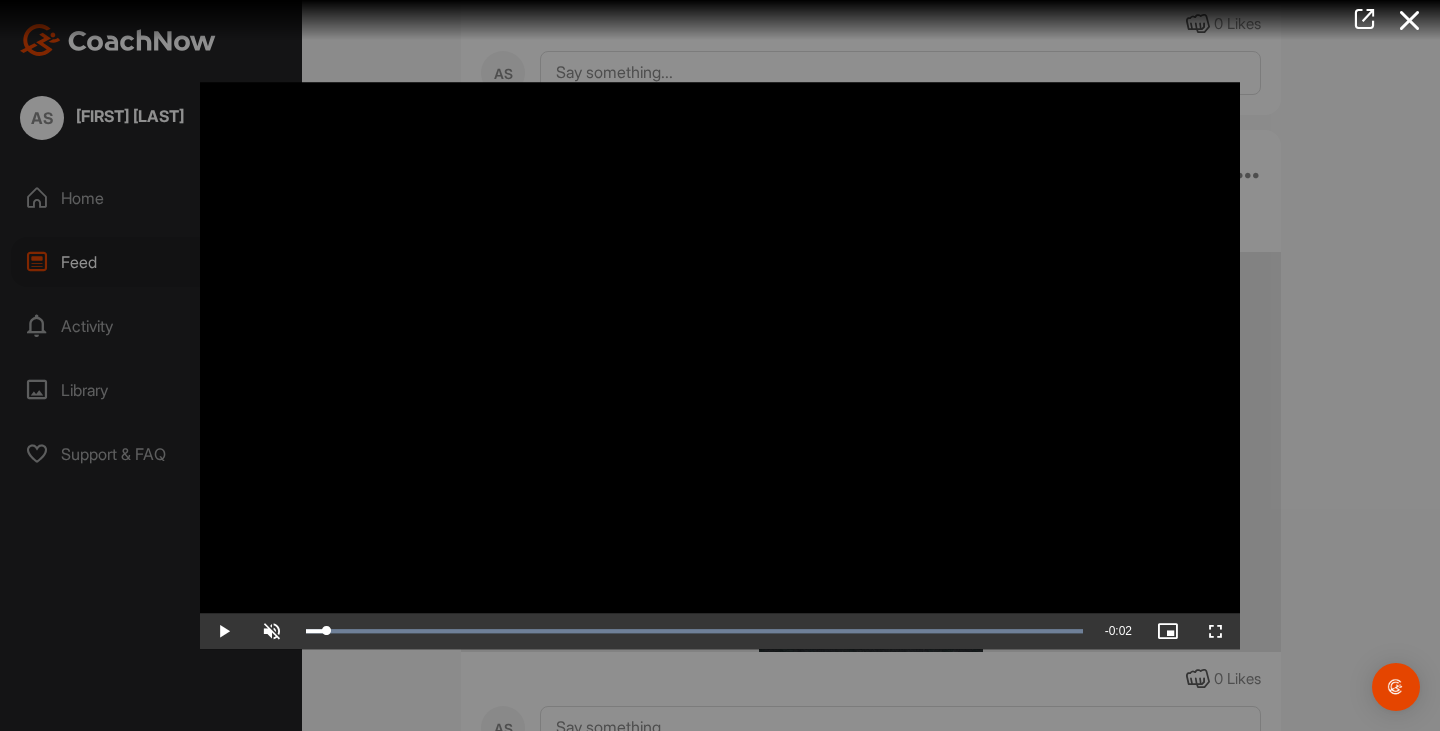 click at bounding box center [720, 365] 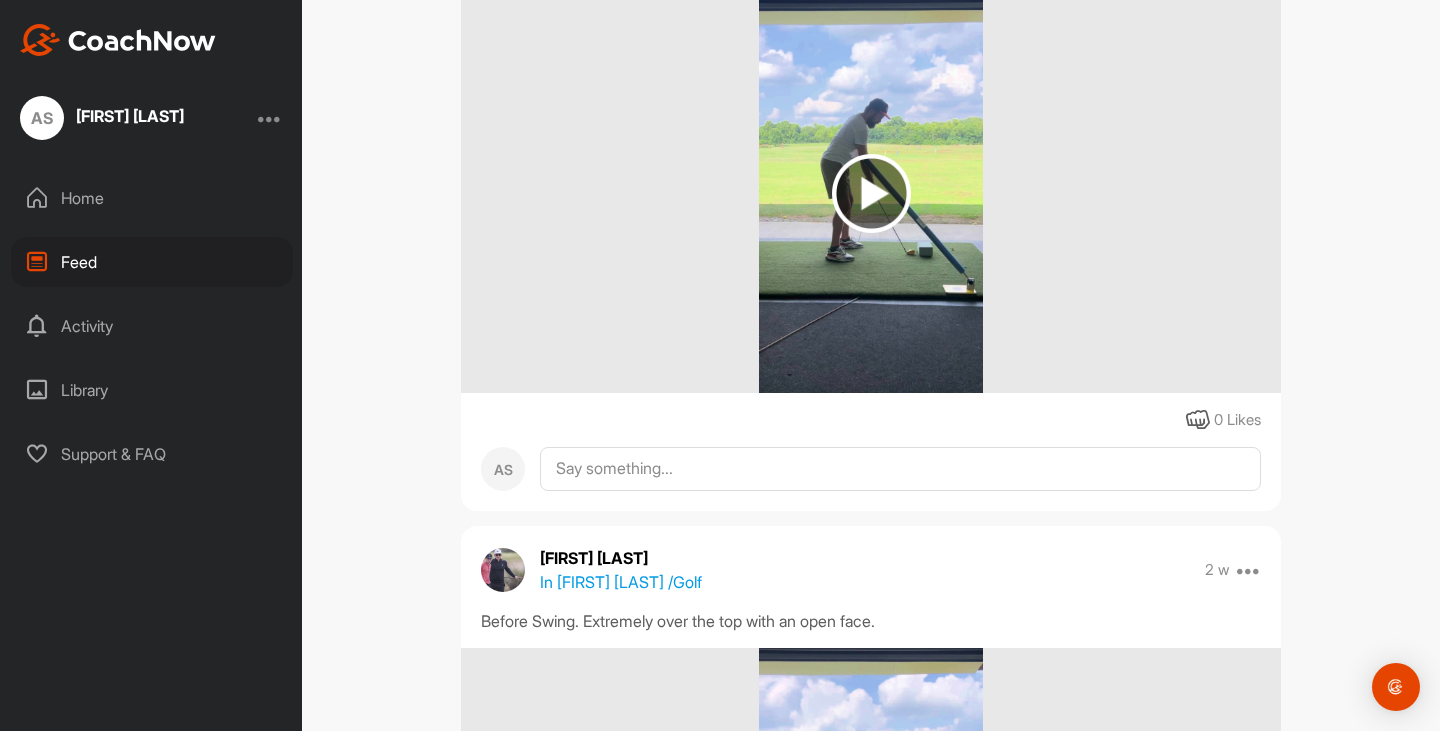scroll, scrollTop: 379, scrollLeft: 0, axis: vertical 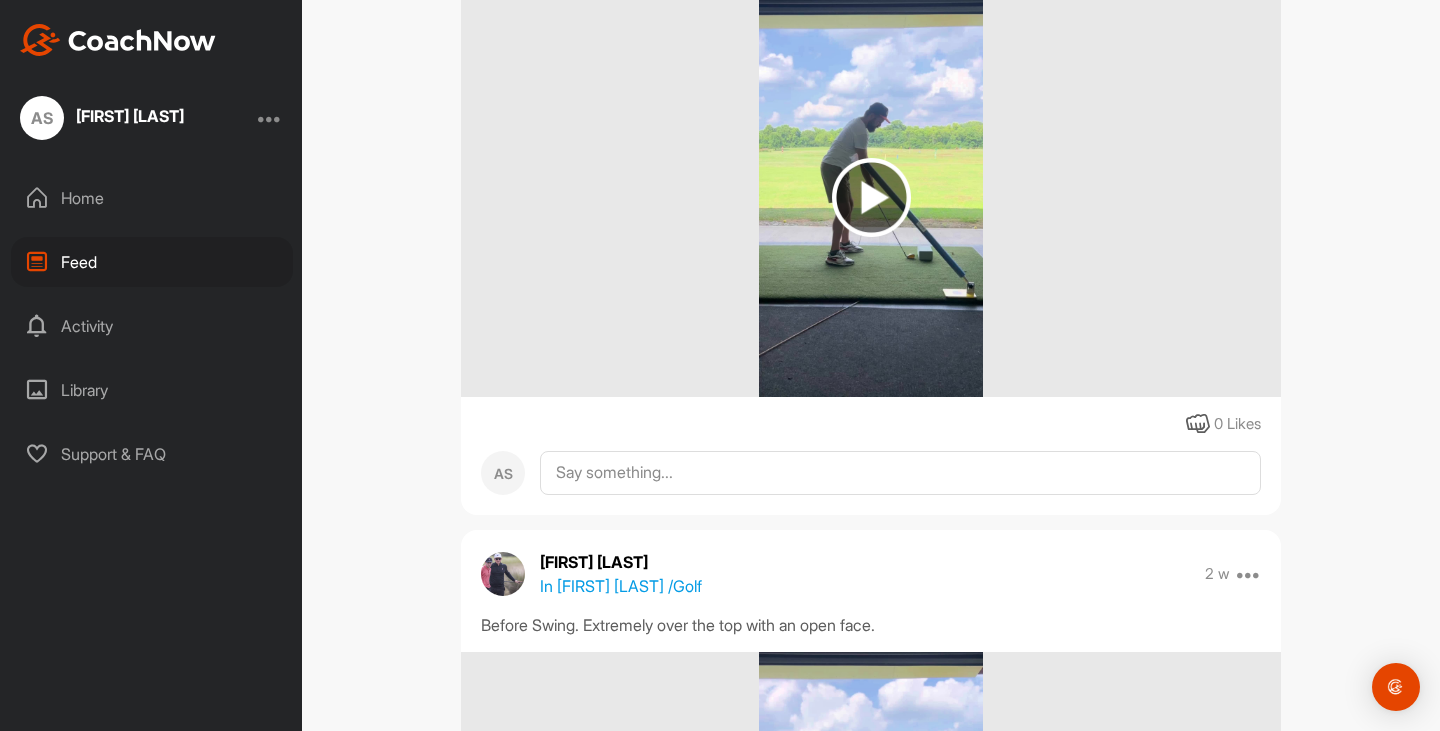 click at bounding box center [871, 197] 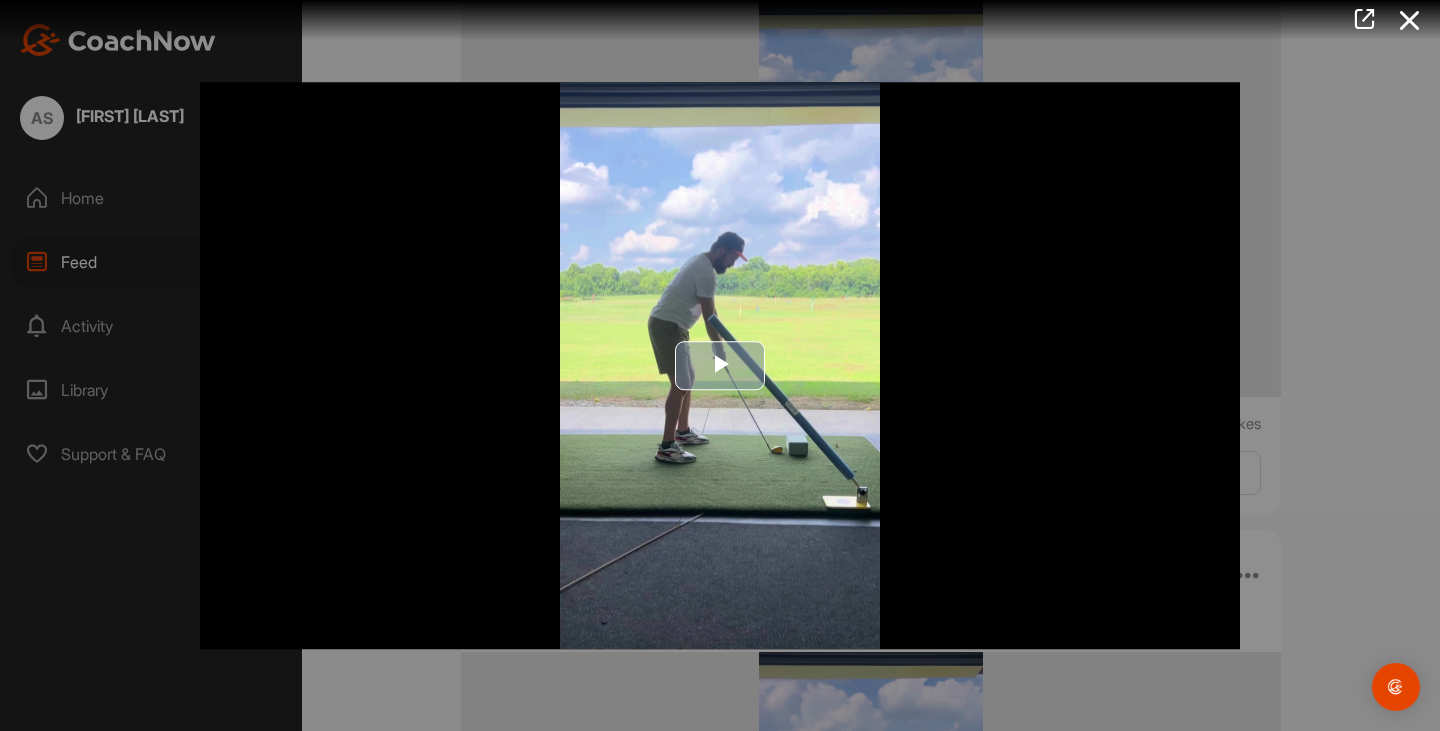 click at bounding box center (720, 366) 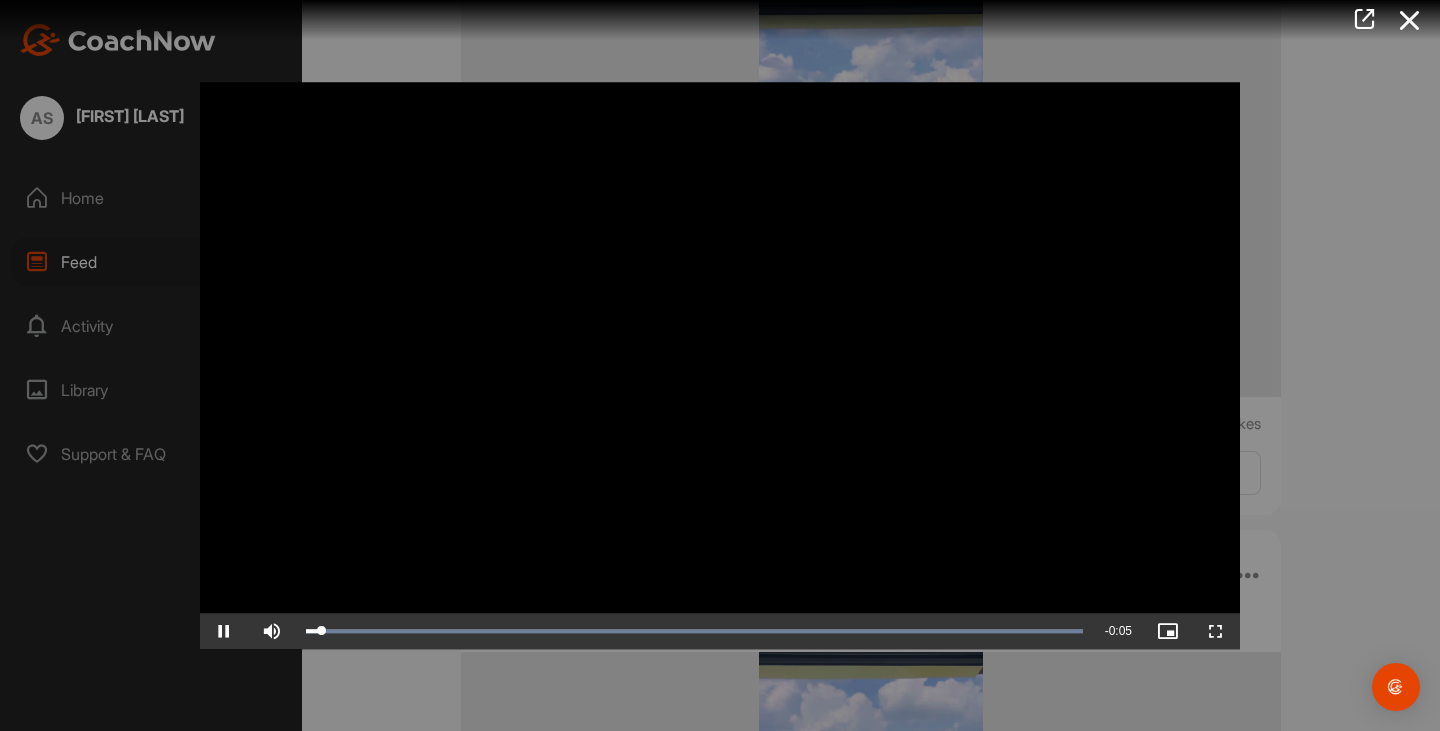click at bounding box center (720, 366) 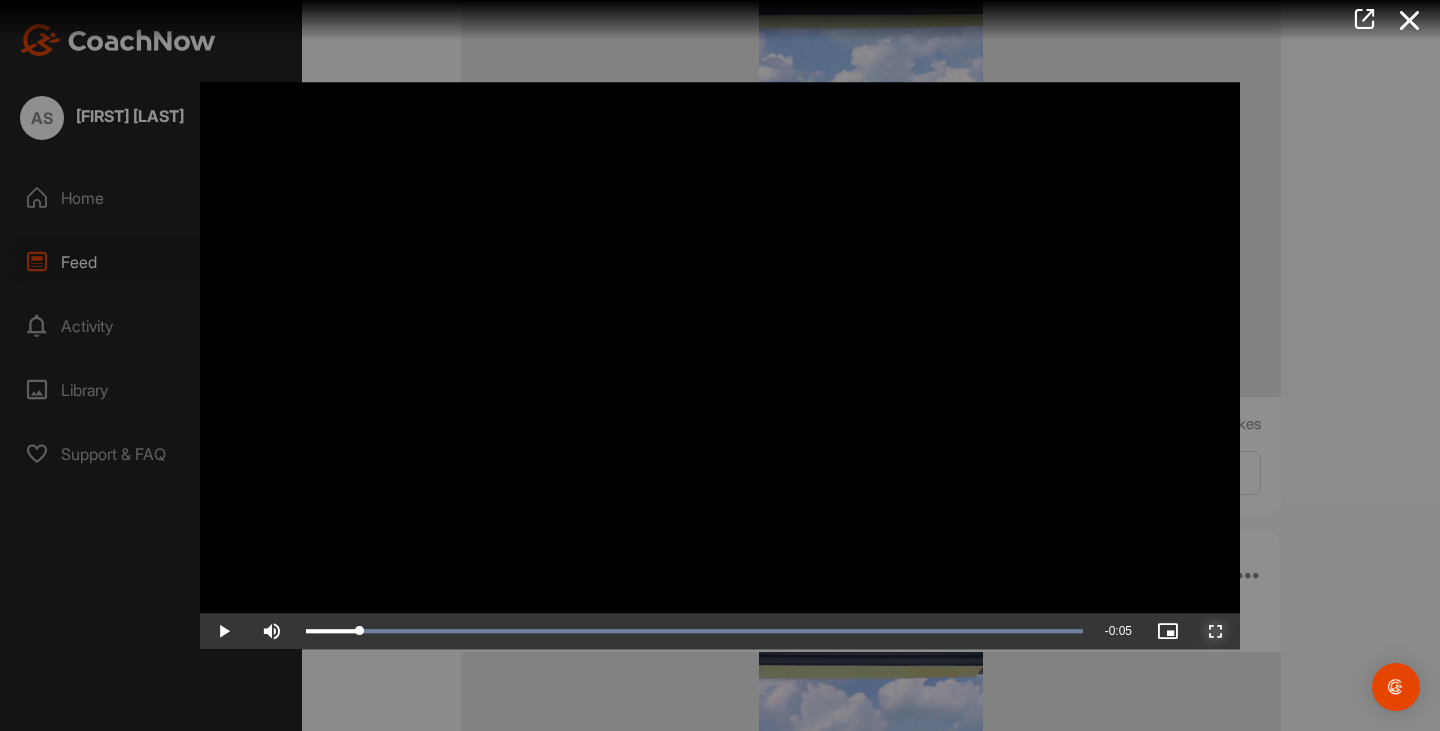 click at bounding box center (1216, 631) 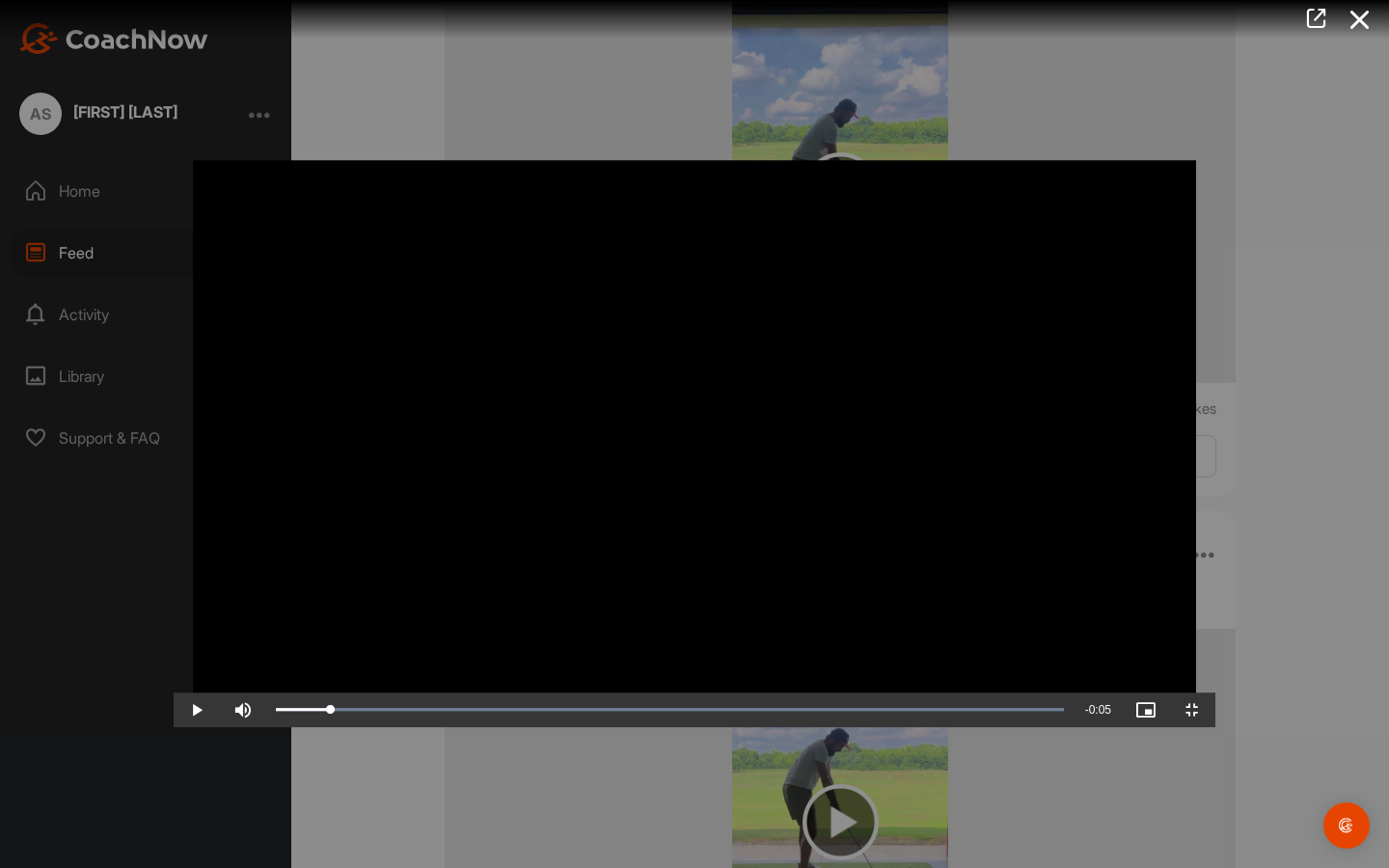click at bounding box center [694, 434] 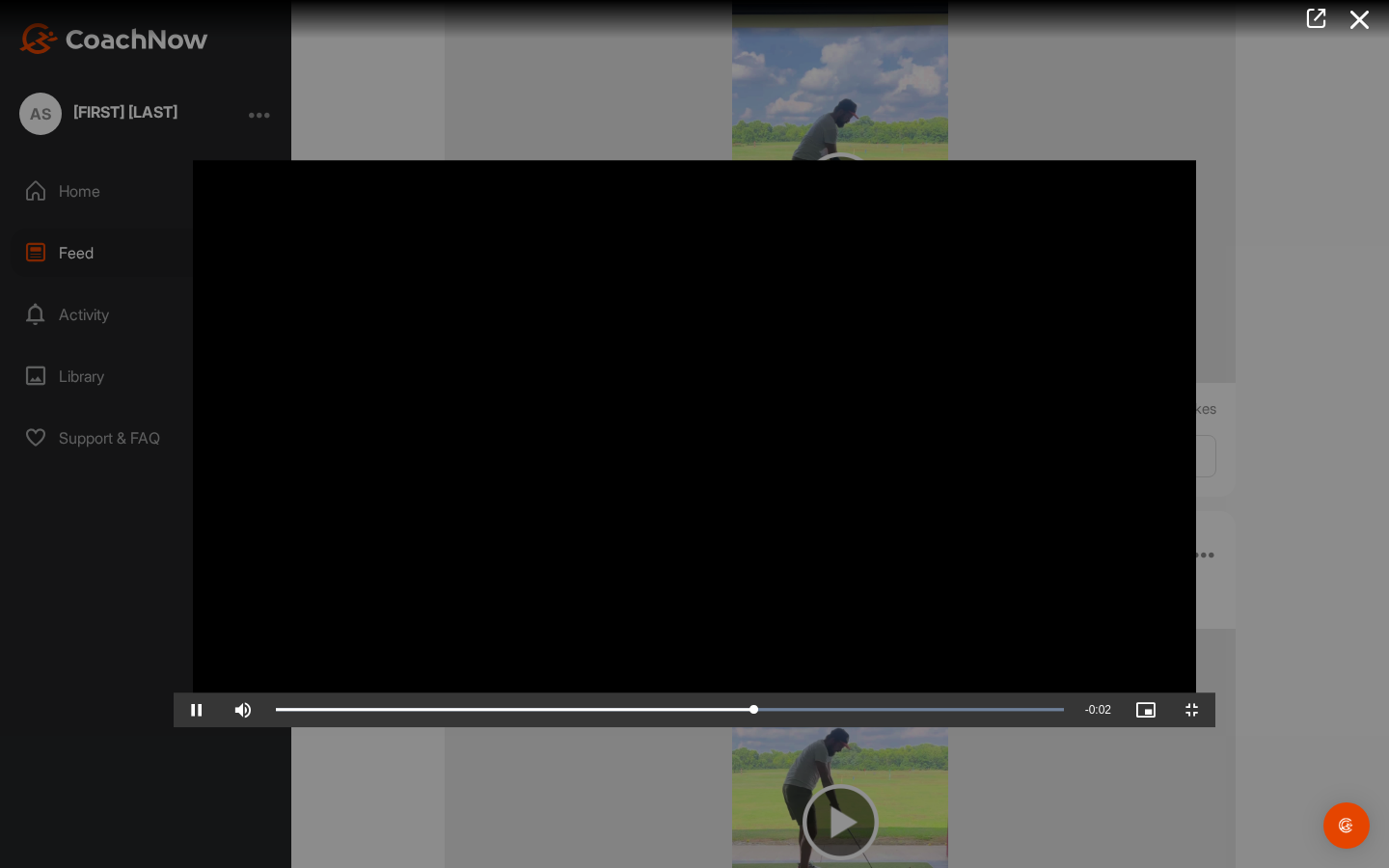 click at bounding box center (694, 434) 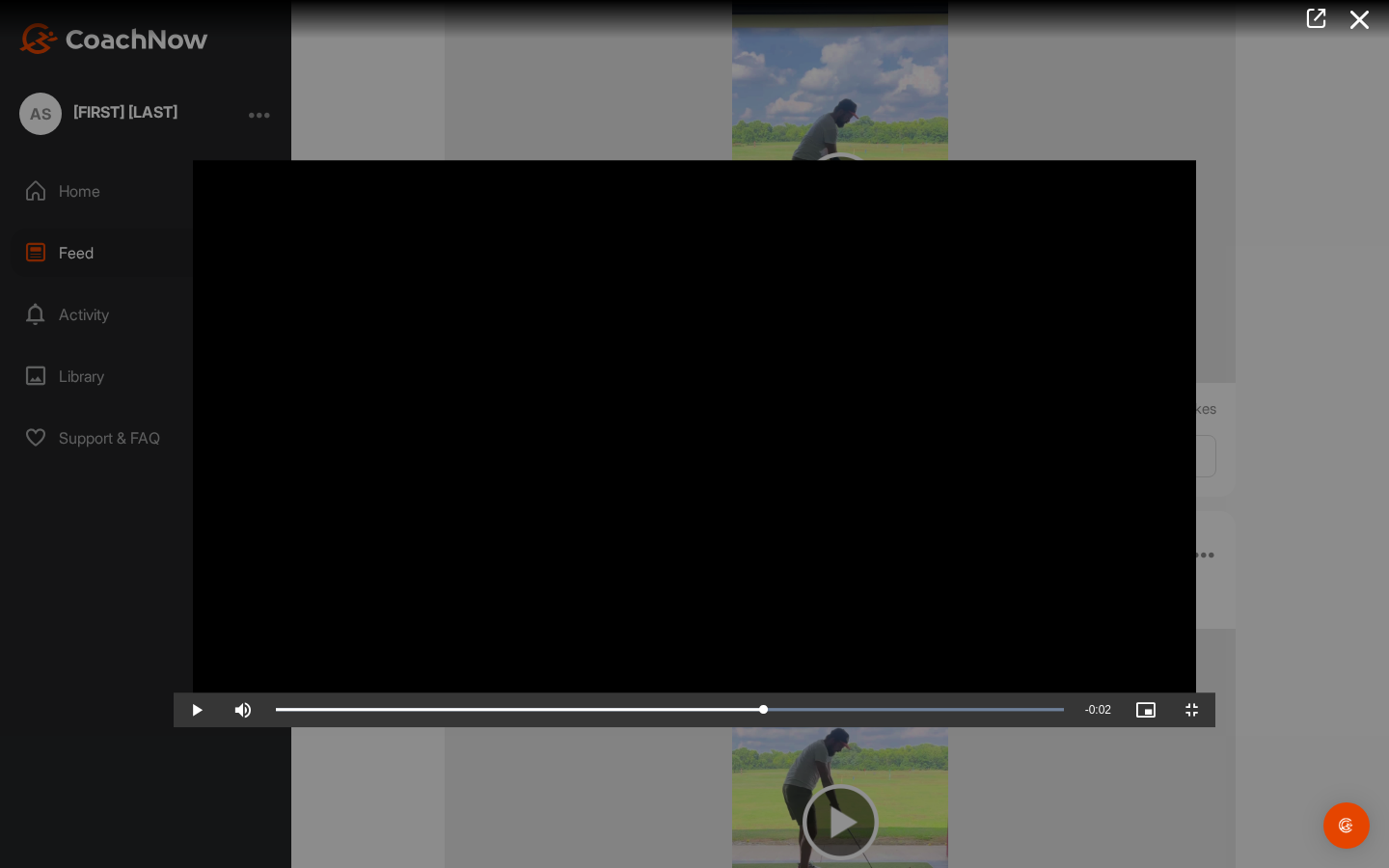 click at bounding box center (694, 434) 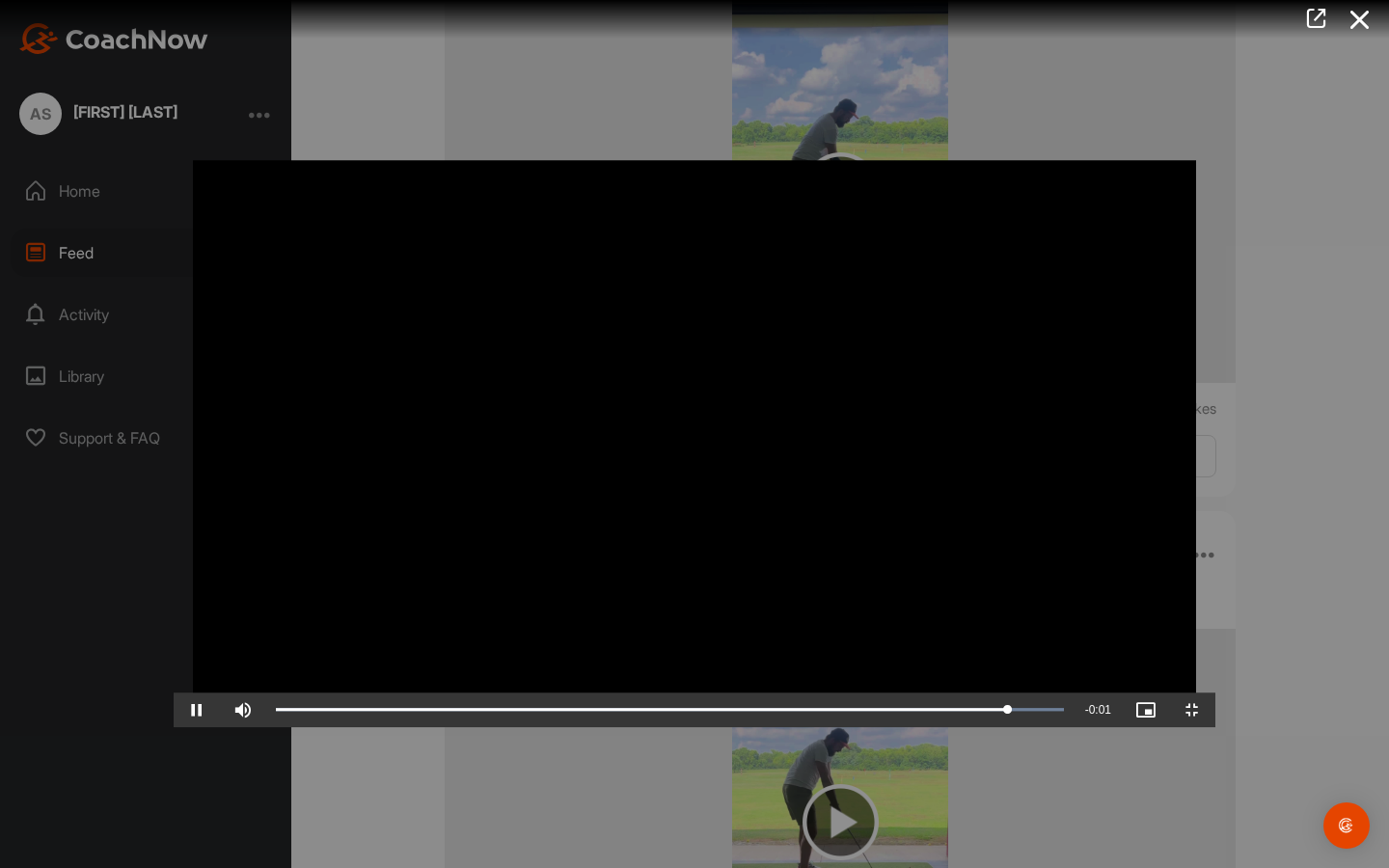 click at bounding box center [694, 434] 